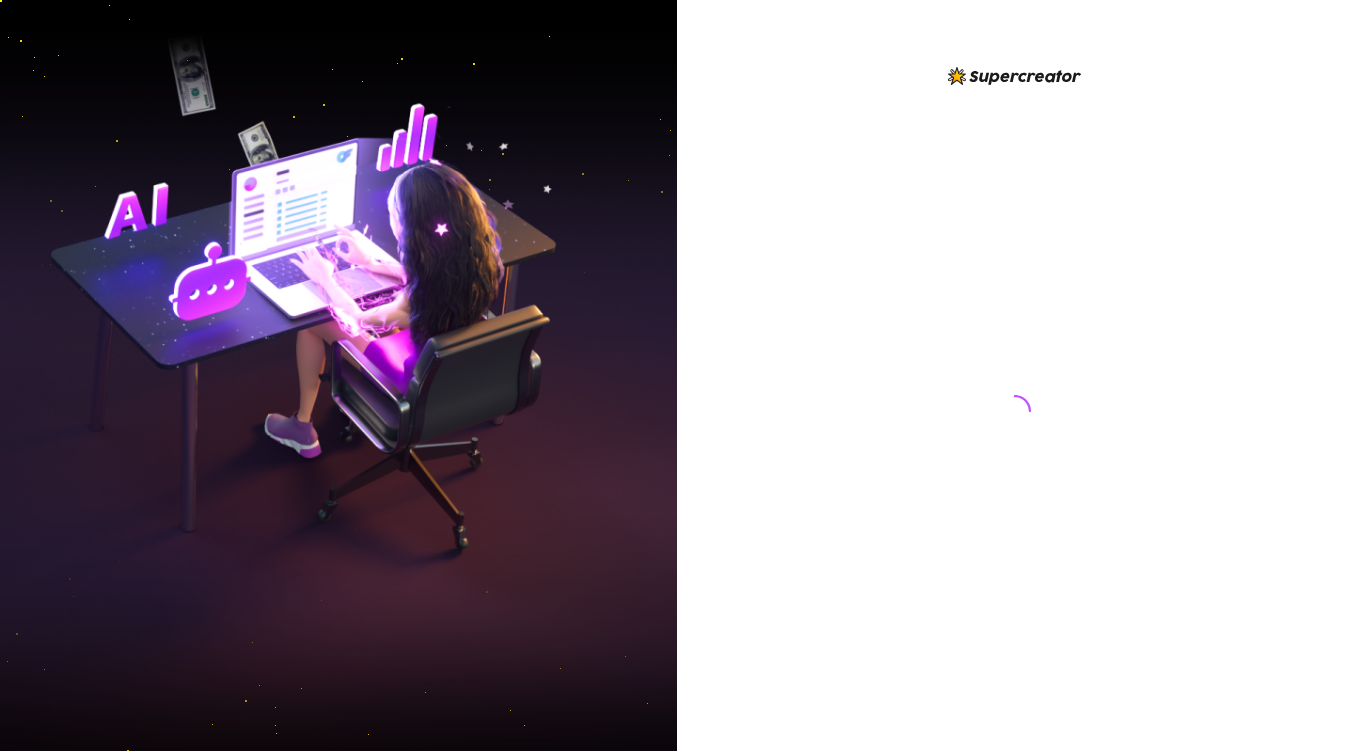 scroll, scrollTop: 0, scrollLeft: 0, axis: both 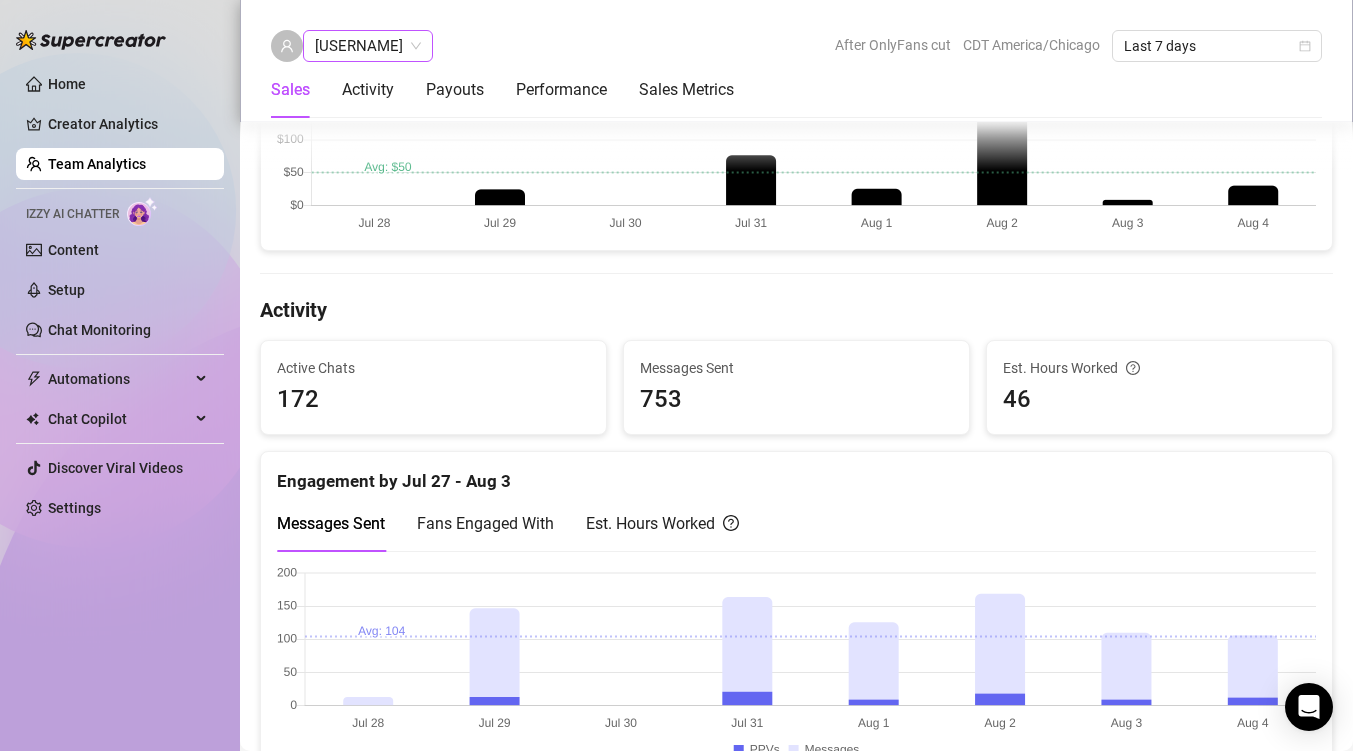 click on "[USERNAME]" at bounding box center [368, 46] 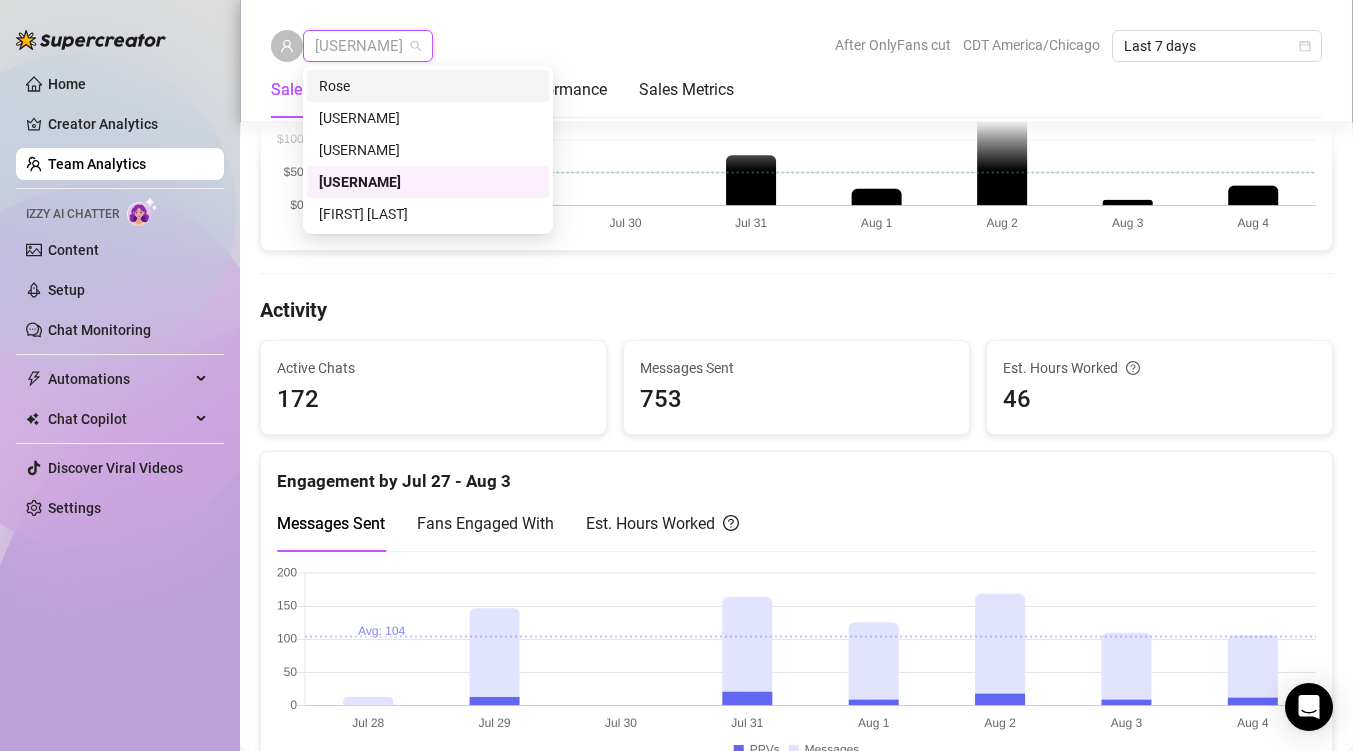 click on "Rose" at bounding box center (428, 86) 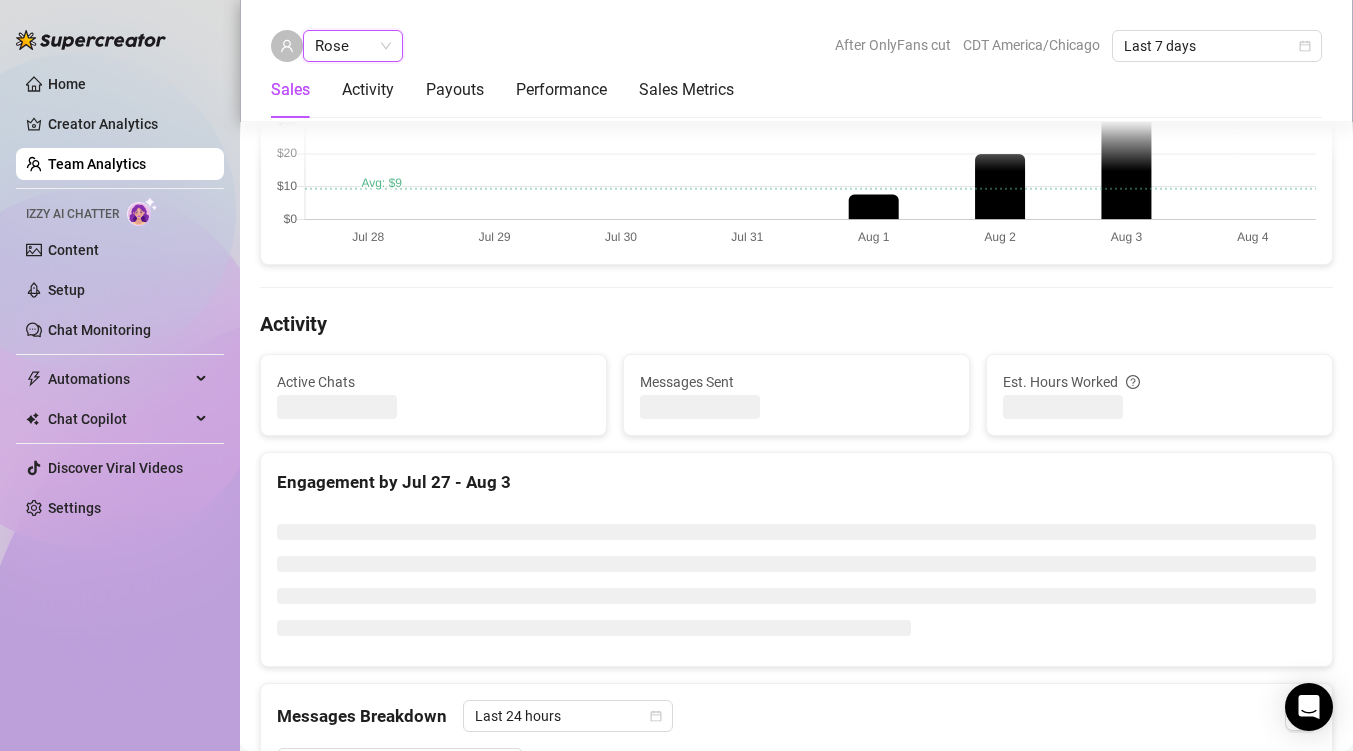 scroll, scrollTop: 0, scrollLeft: 0, axis: both 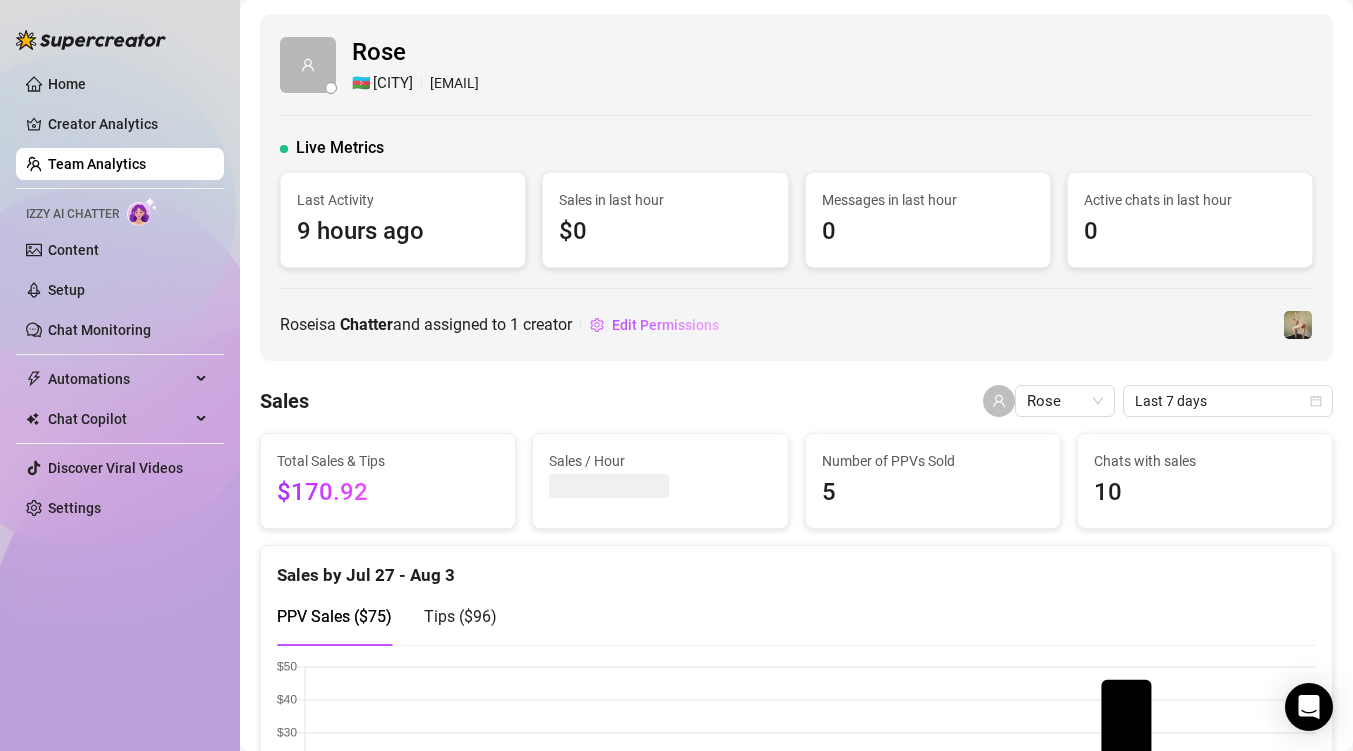 click on "Last 7 days" at bounding box center [1228, 401] 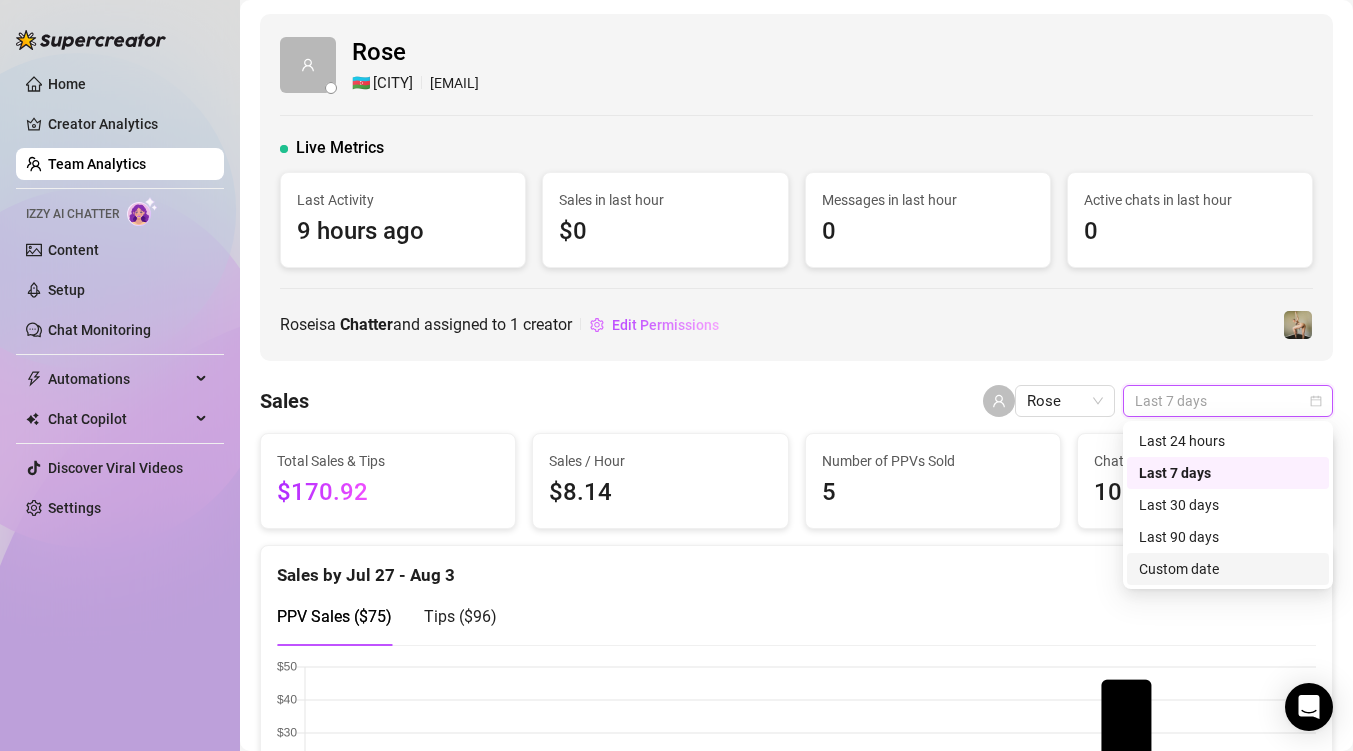 click on "Custom date" at bounding box center [1228, 569] 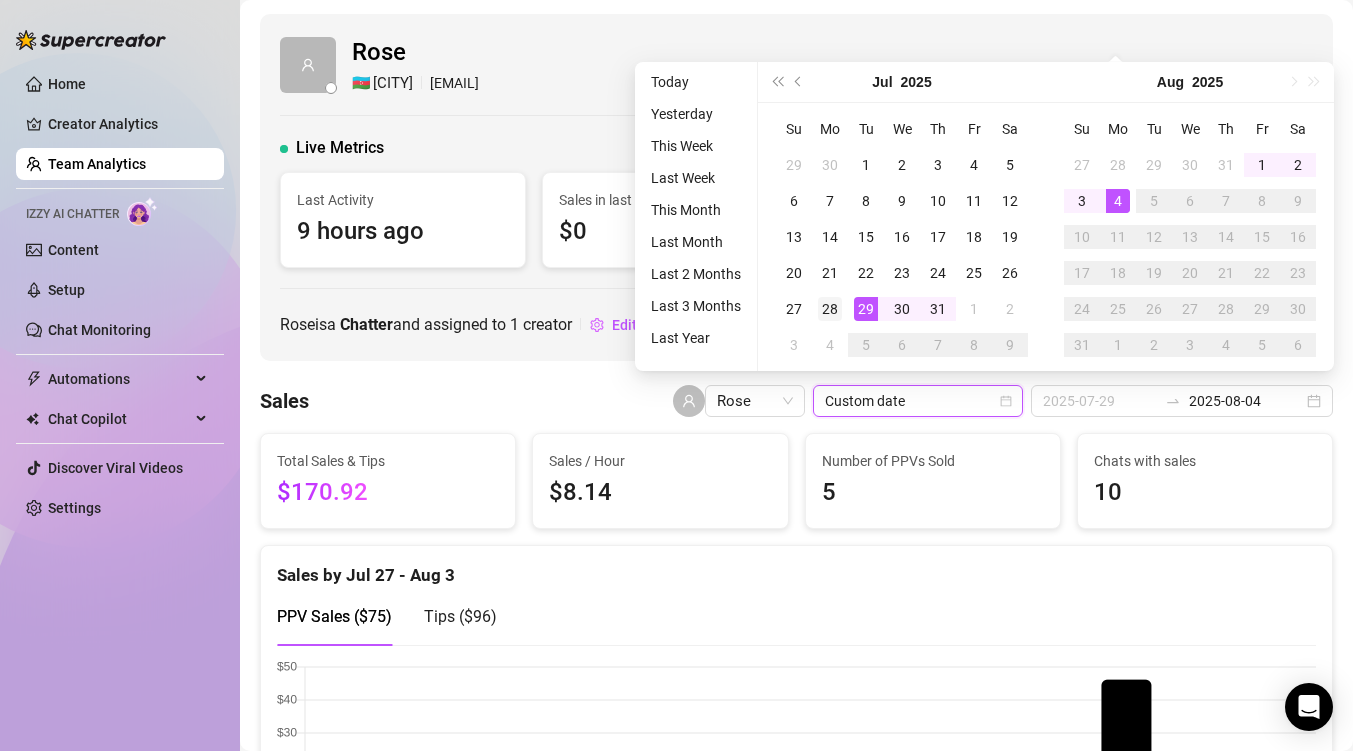 type on "2025-07-28" 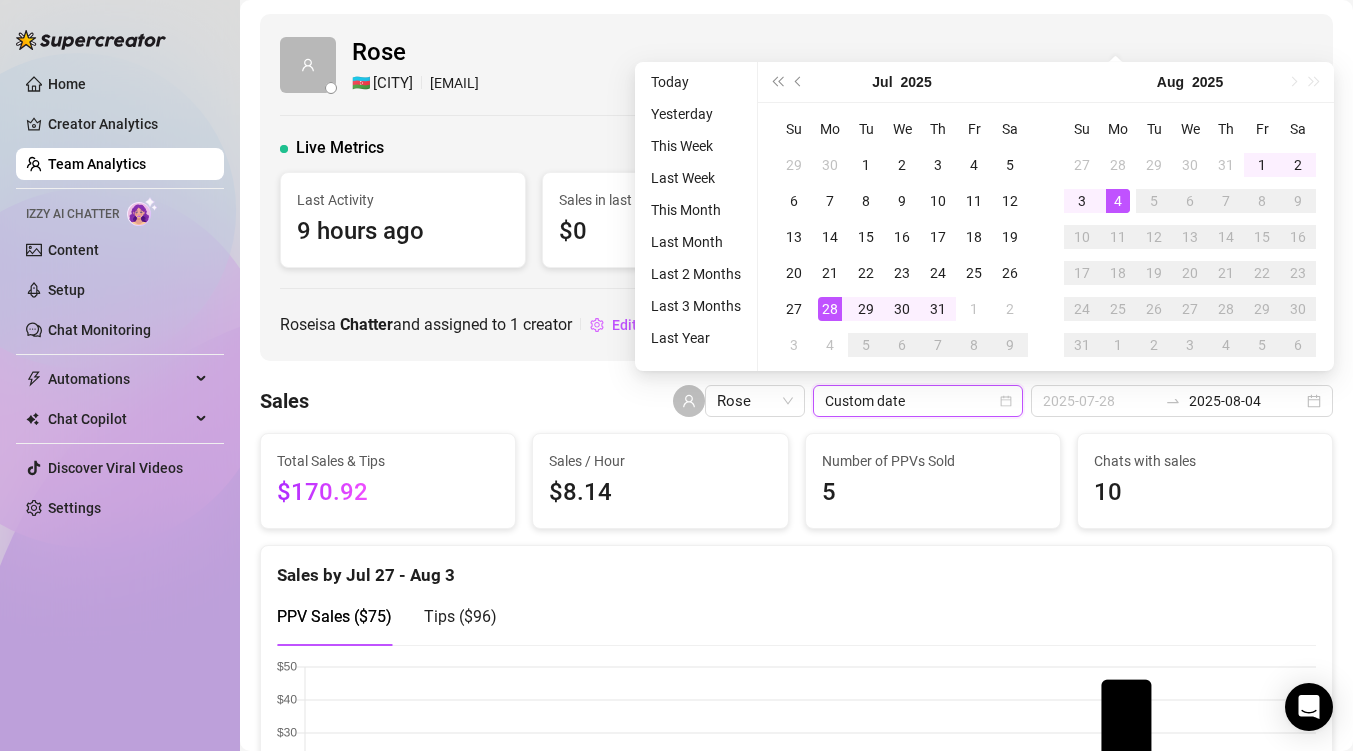 click on "28" at bounding box center (830, 309) 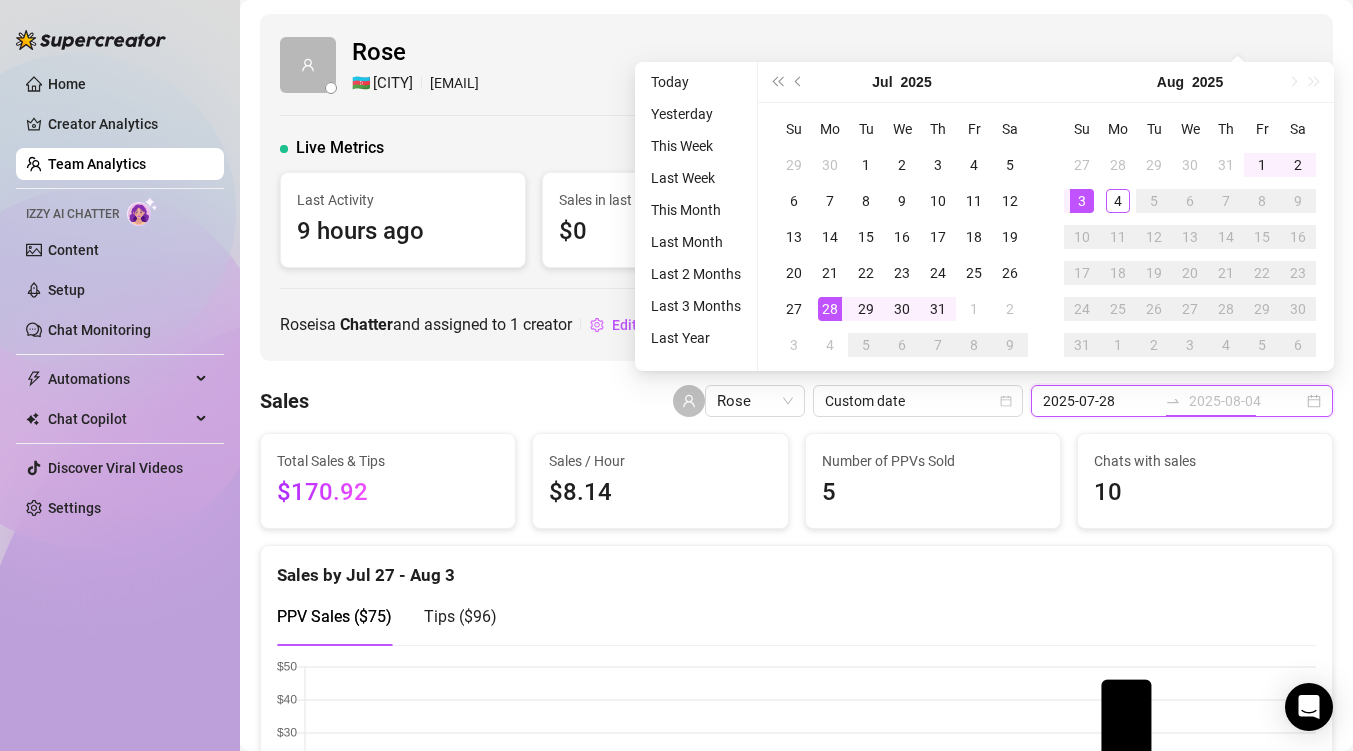 type on "2025-08-03" 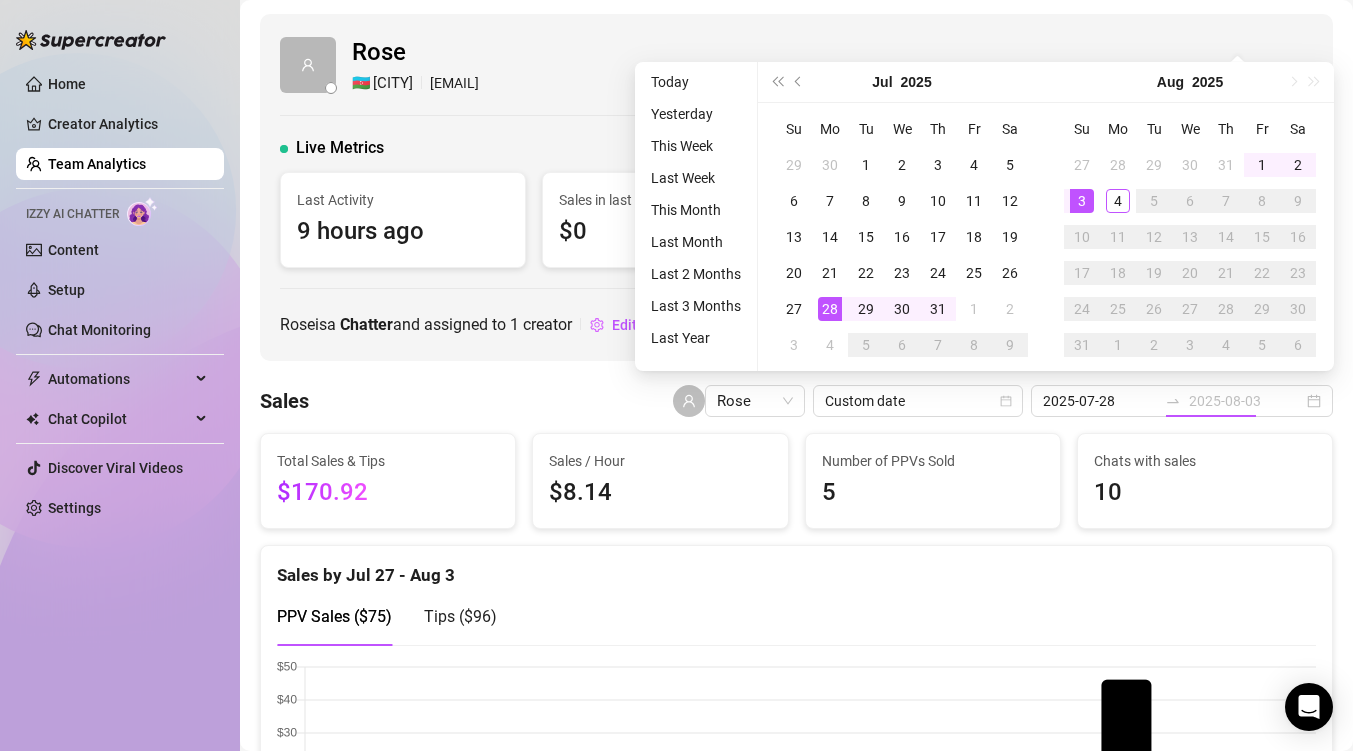click on "3" at bounding box center [1082, 201] 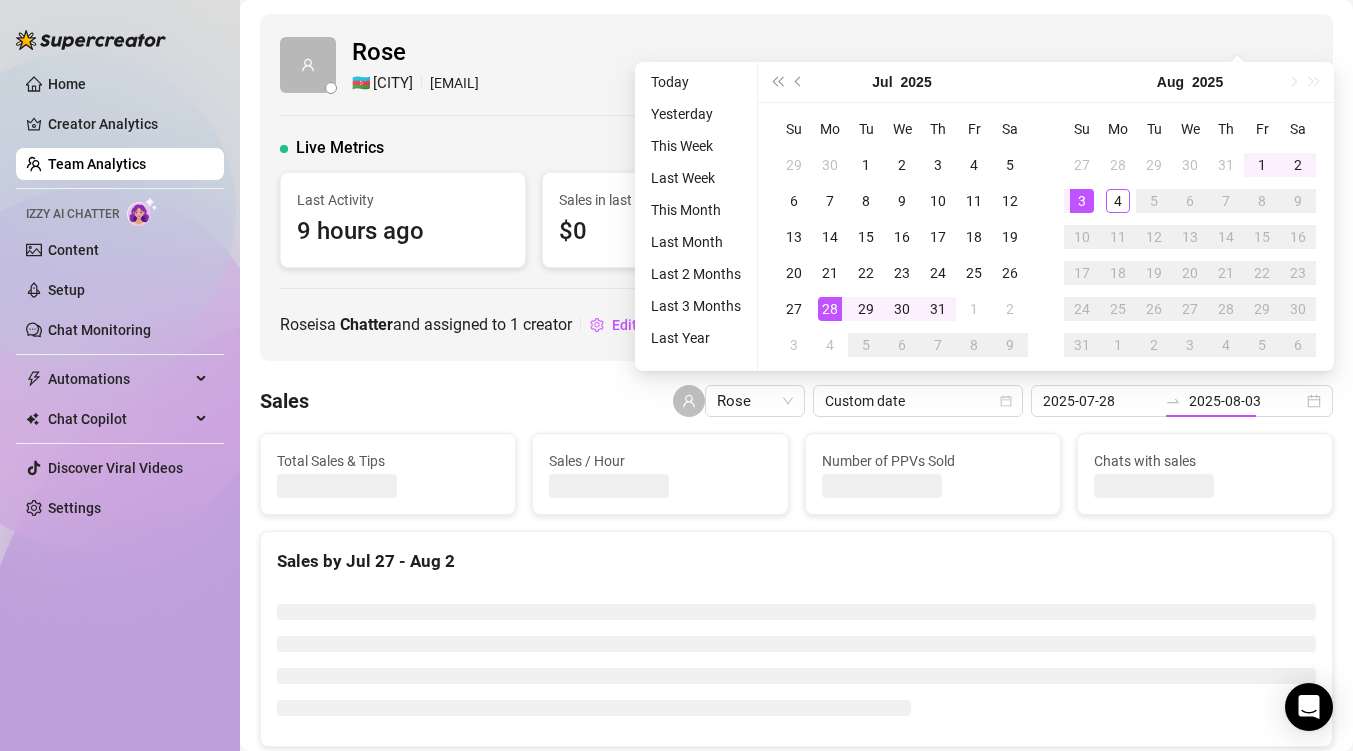 type on "2025-08-03" 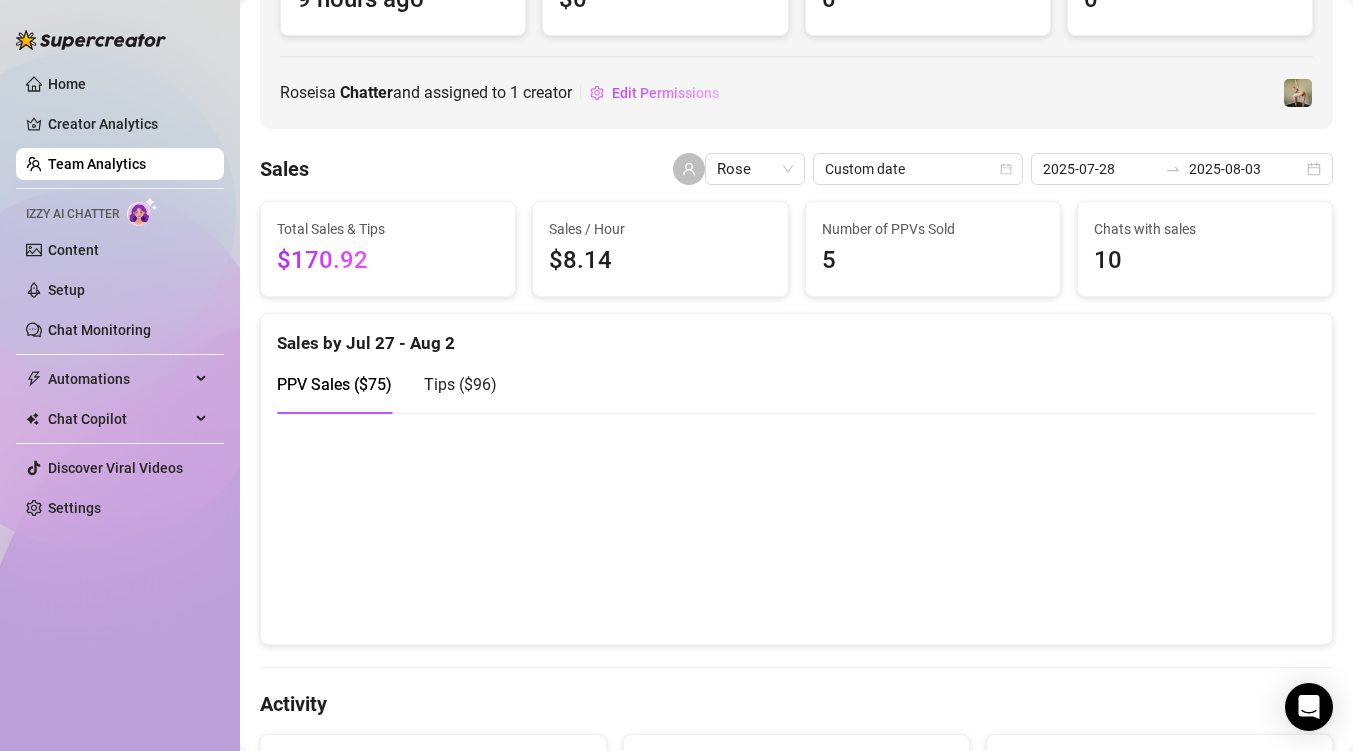 scroll, scrollTop: 256, scrollLeft: 0, axis: vertical 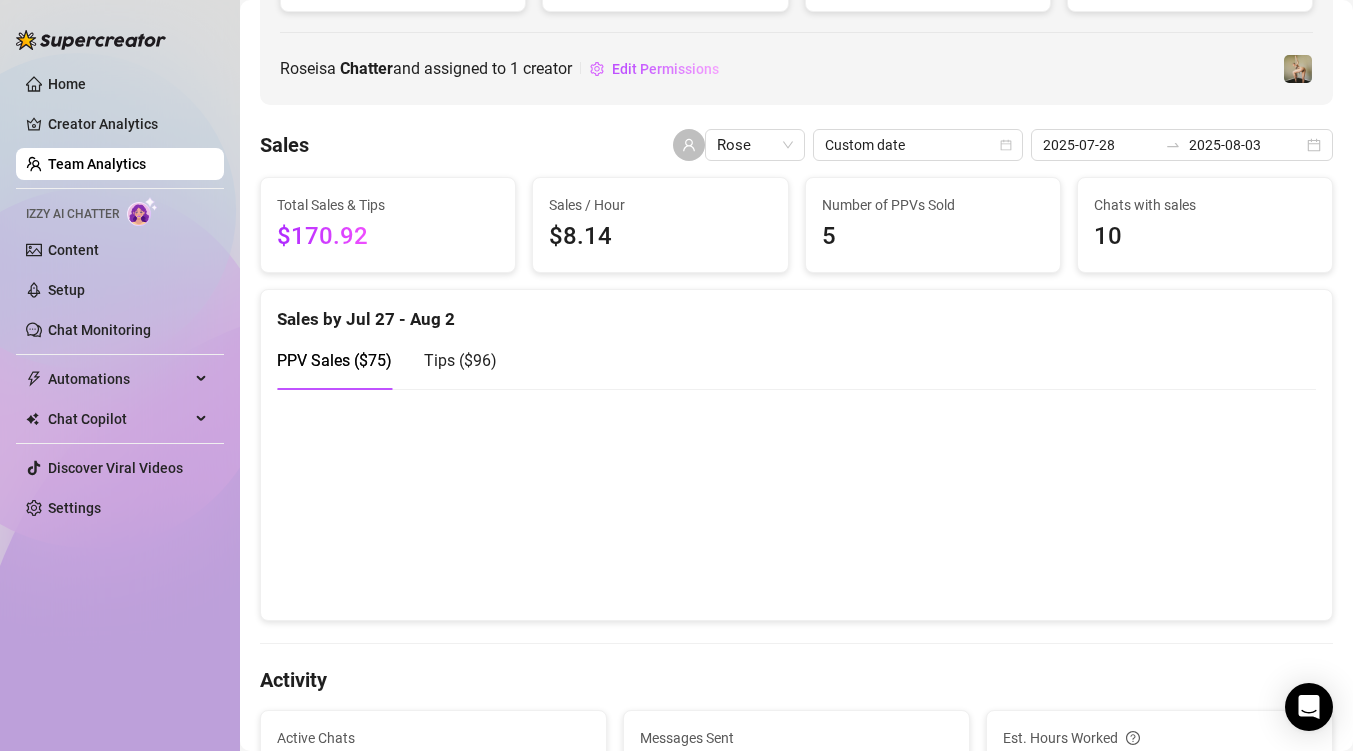 click on "Tips ( $96 )" at bounding box center (460, 360) 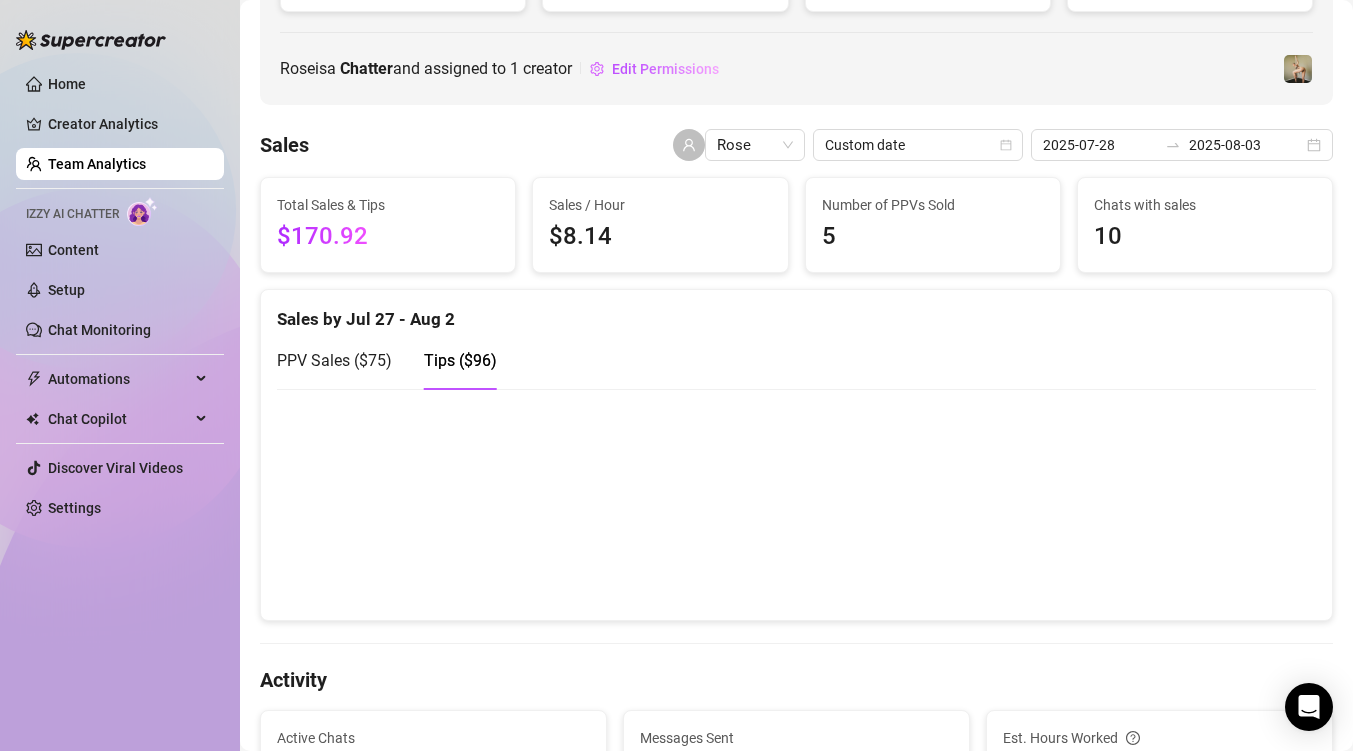 click on "PPV Sales ( [PRICE] )" at bounding box center (334, 360) 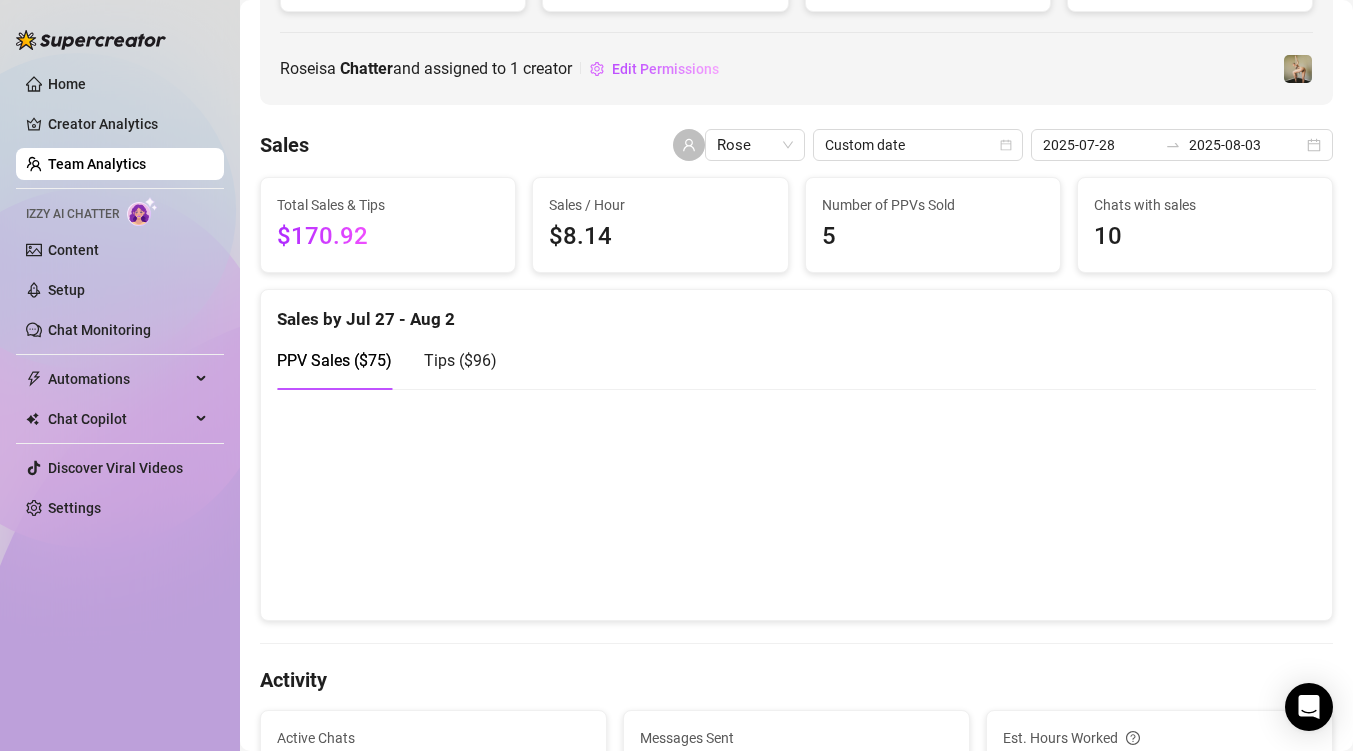 click on "Tips ( $96 )" at bounding box center (460, 360) 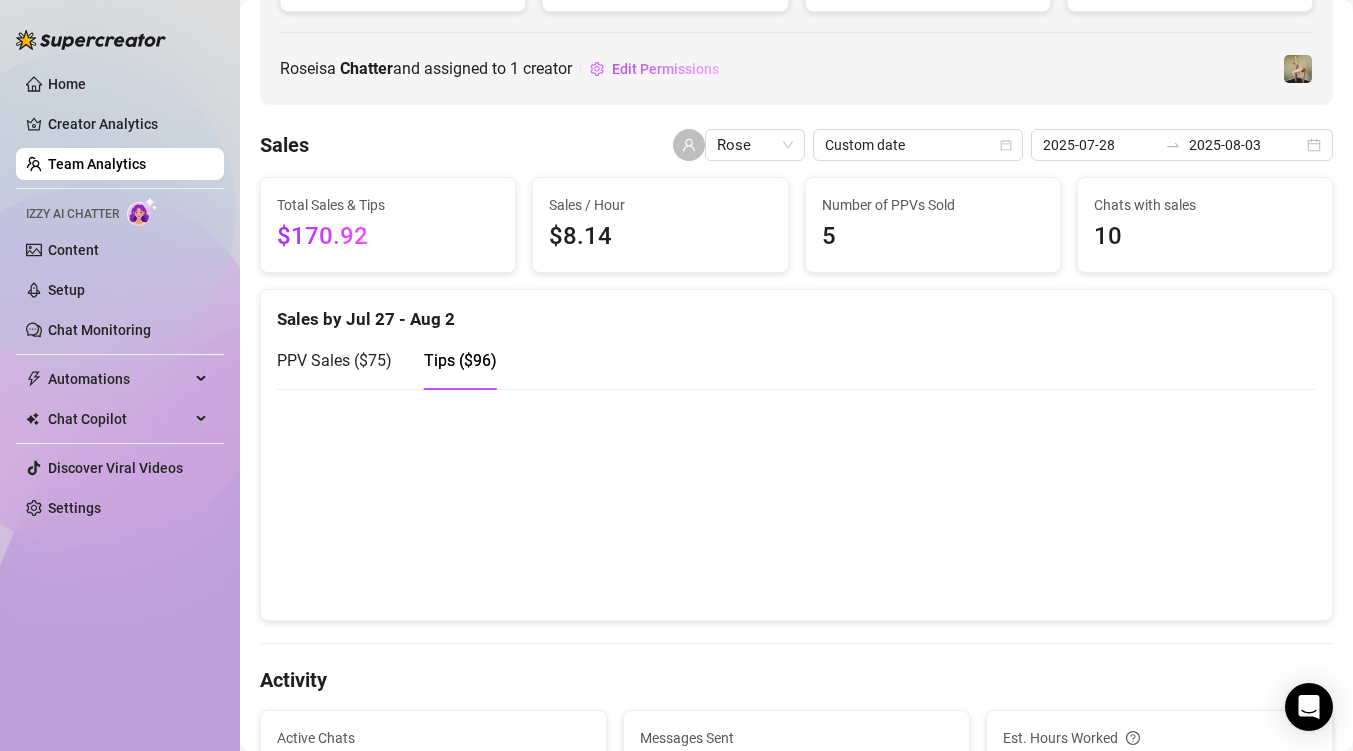 click on "PPV Sales ( [PRICE] )" at bounding box center (334, 360) 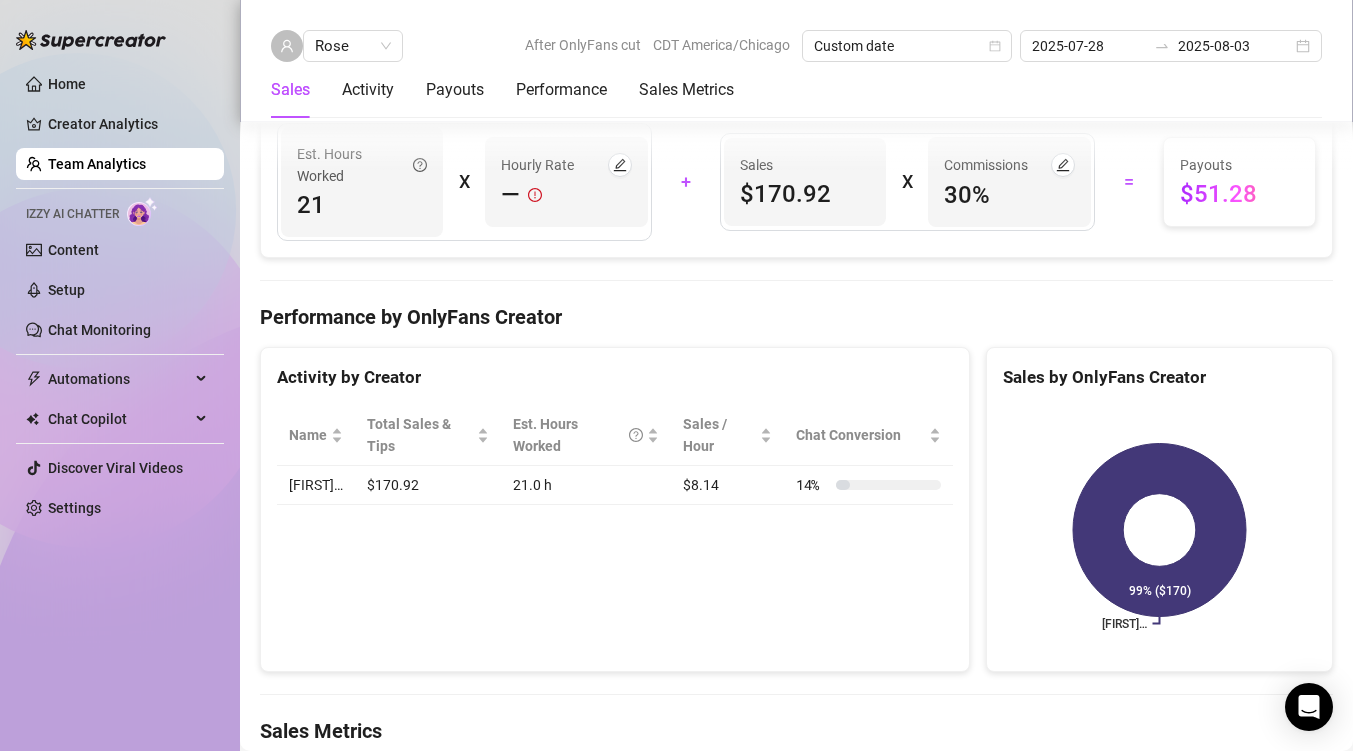scroll, scrollTop: 2410, scrollLeft: 0, axis: vertical 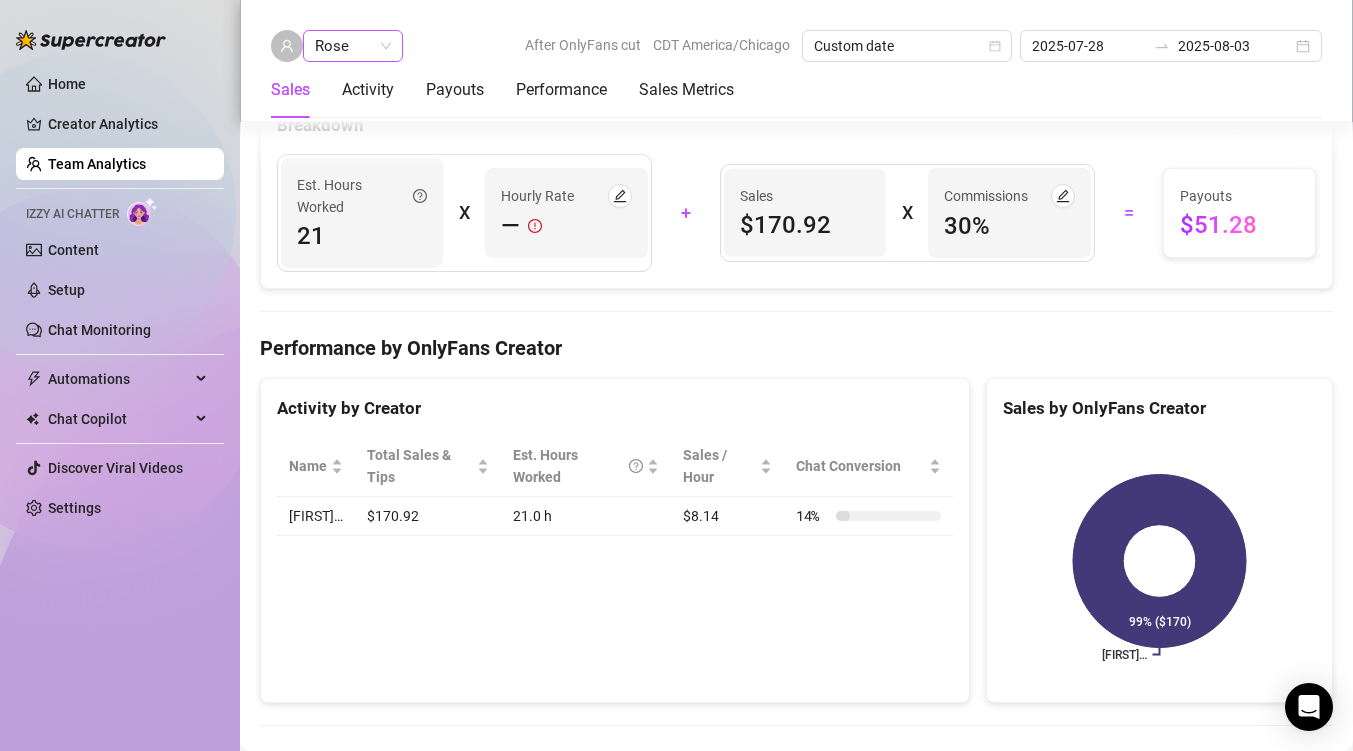 click on "Rose" at bounding box center [353, 46] 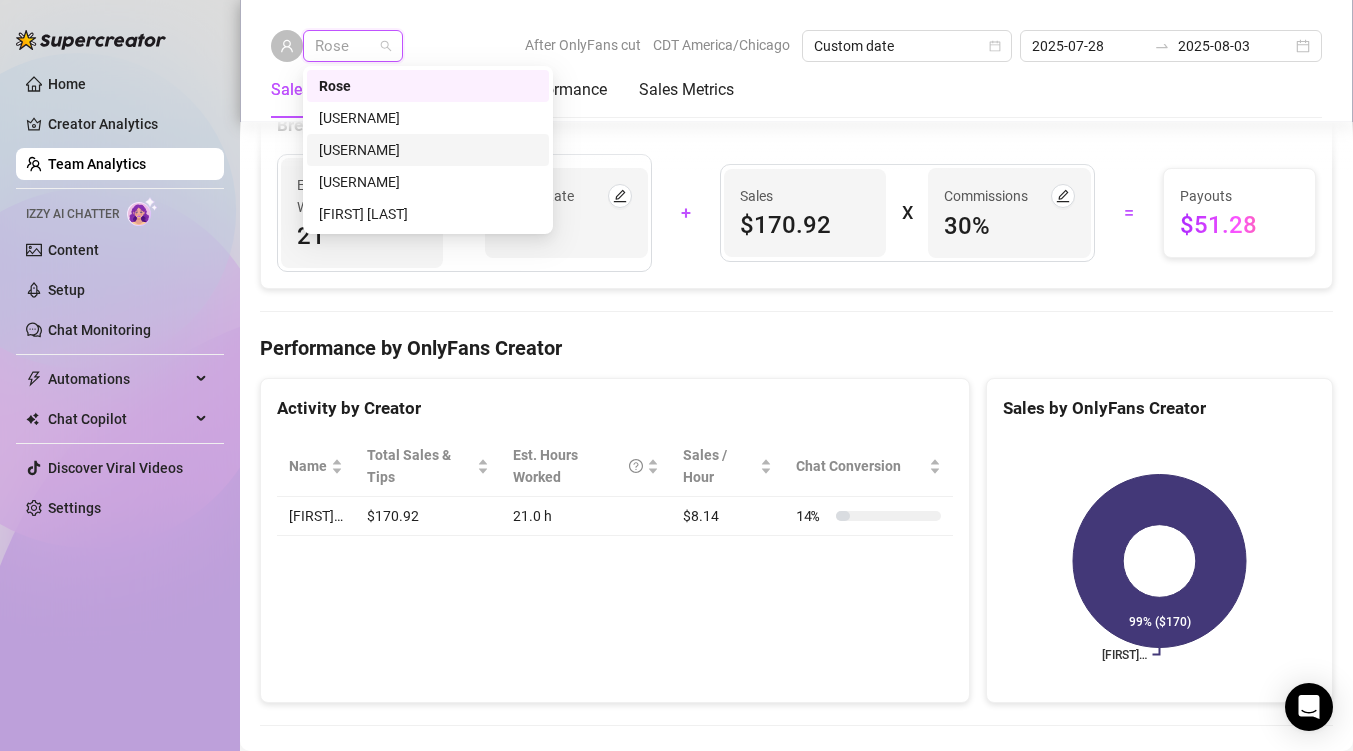 click on "[USERNAME]" at bounding box center (428, 150) 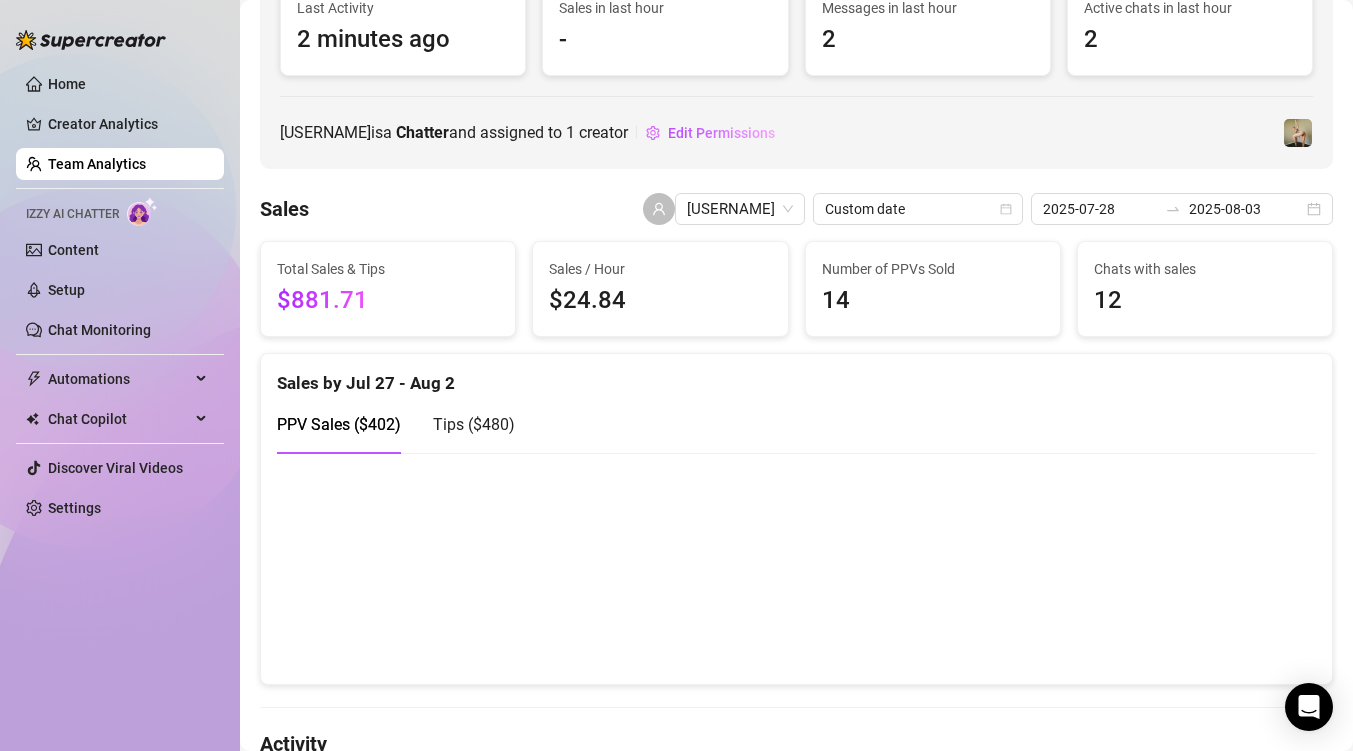 scroll, scrollTop: 196, scrollLeft: 0, axis: vertical 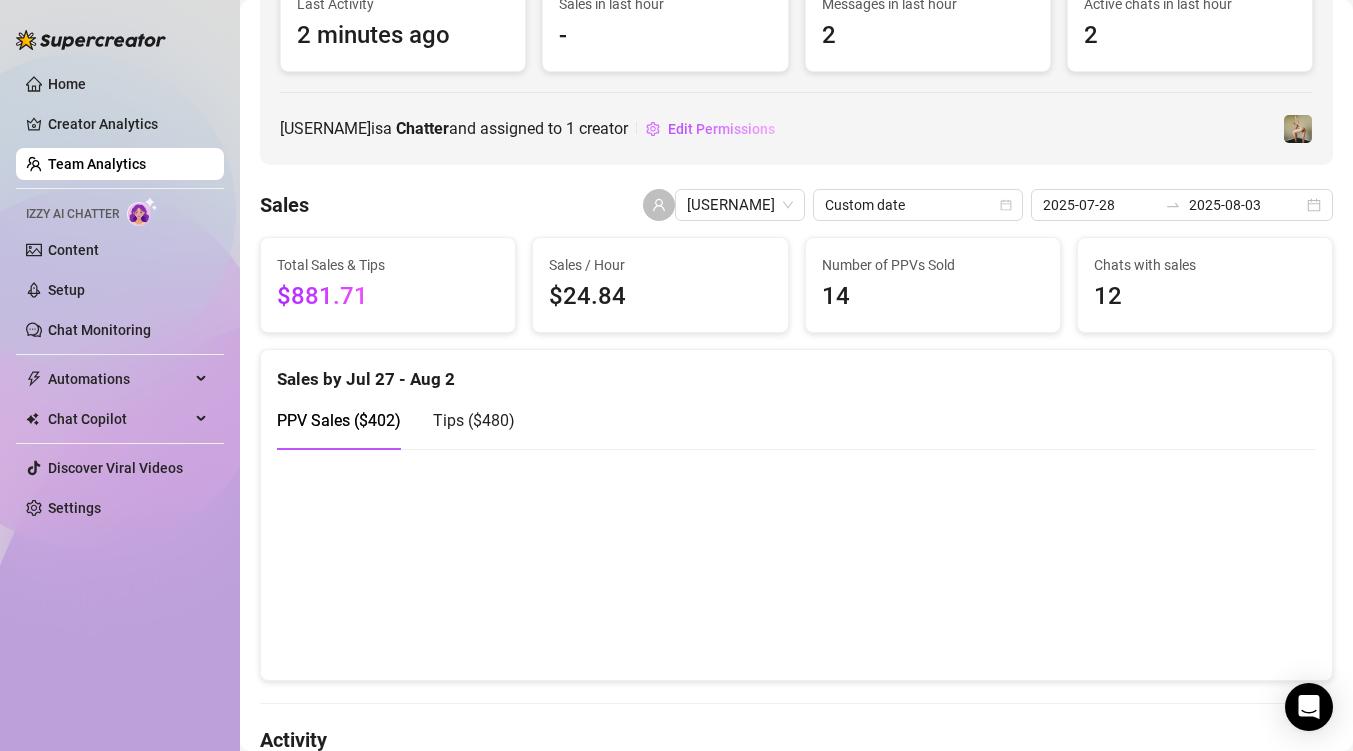 click on "Tips ( [PRICE] )" at bounding box center (474, 420) 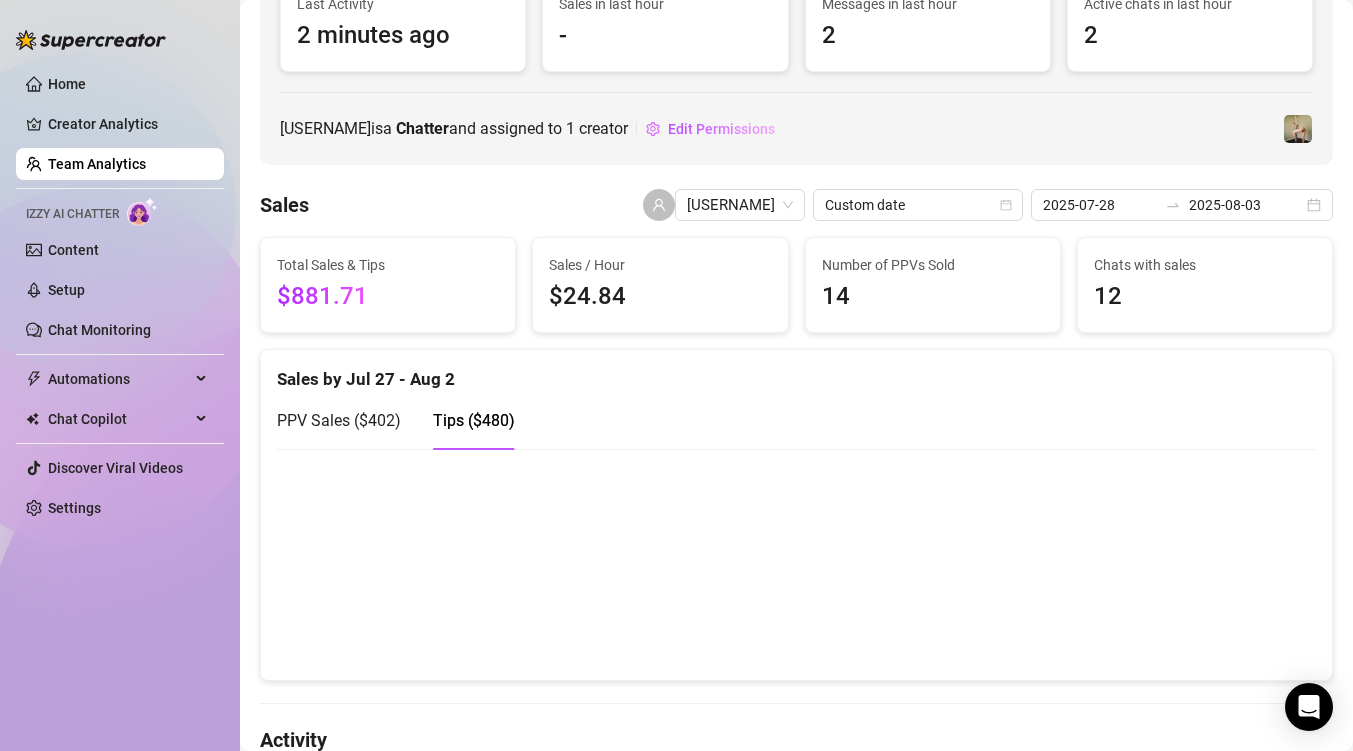 click on "PPV Sales ( [PRICE] )" at bounding box center [339, 420] 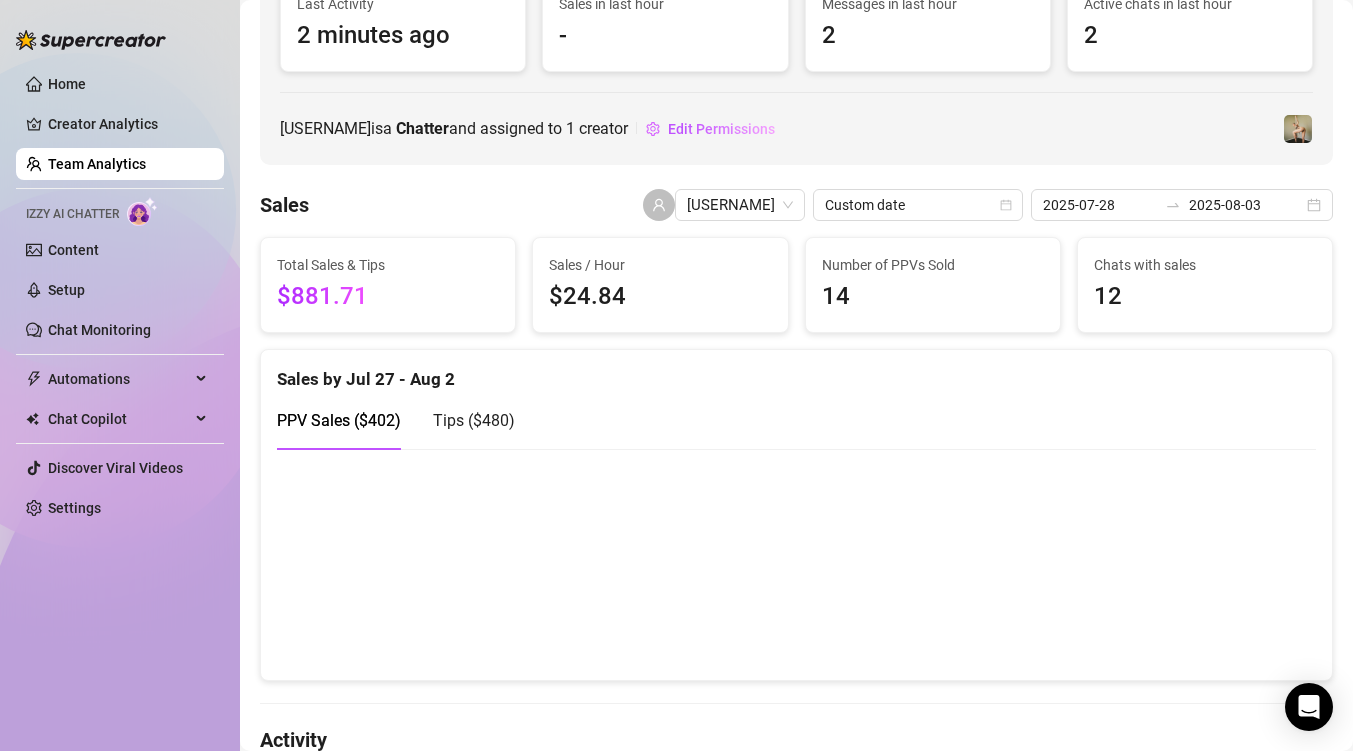 click on "Tips ( [PRICE] )" at bounding box center (474, 420) 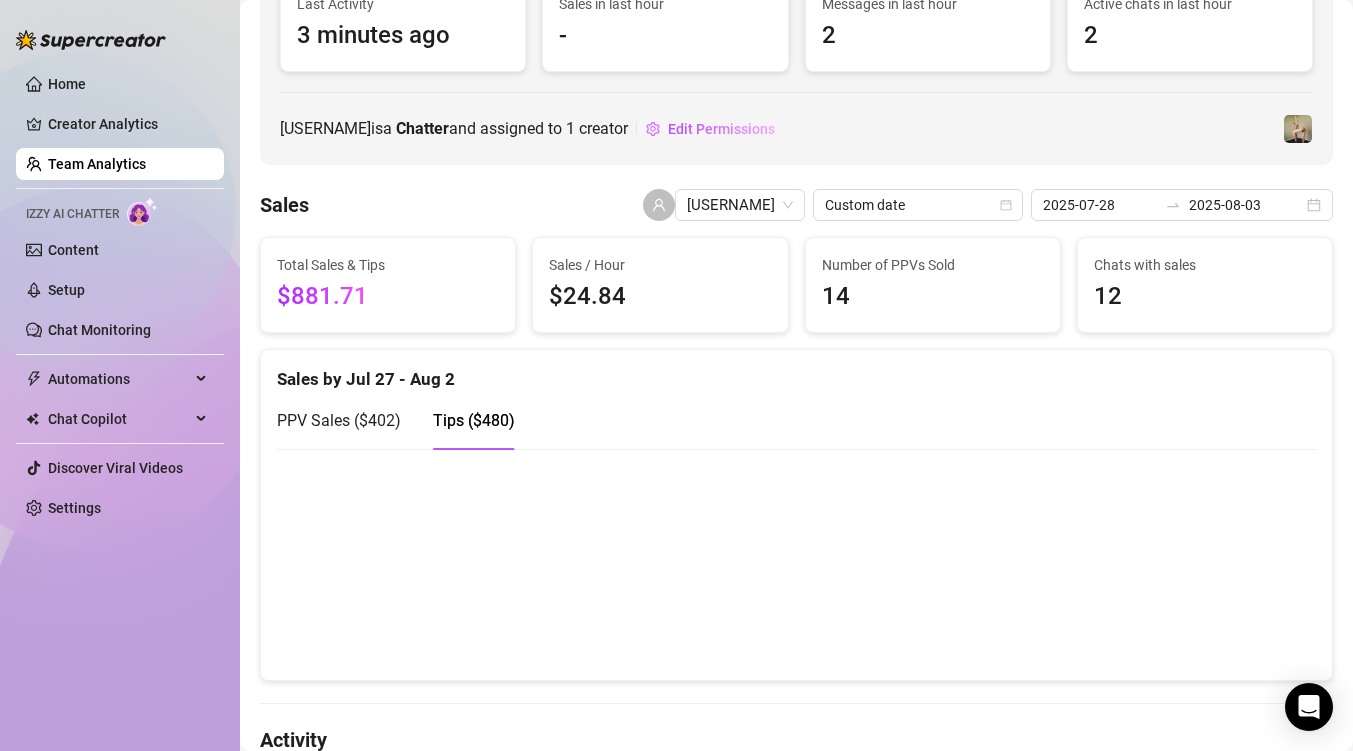 click on "PPV Sales ( [PRICE] )" at bounding box center (339, 420) 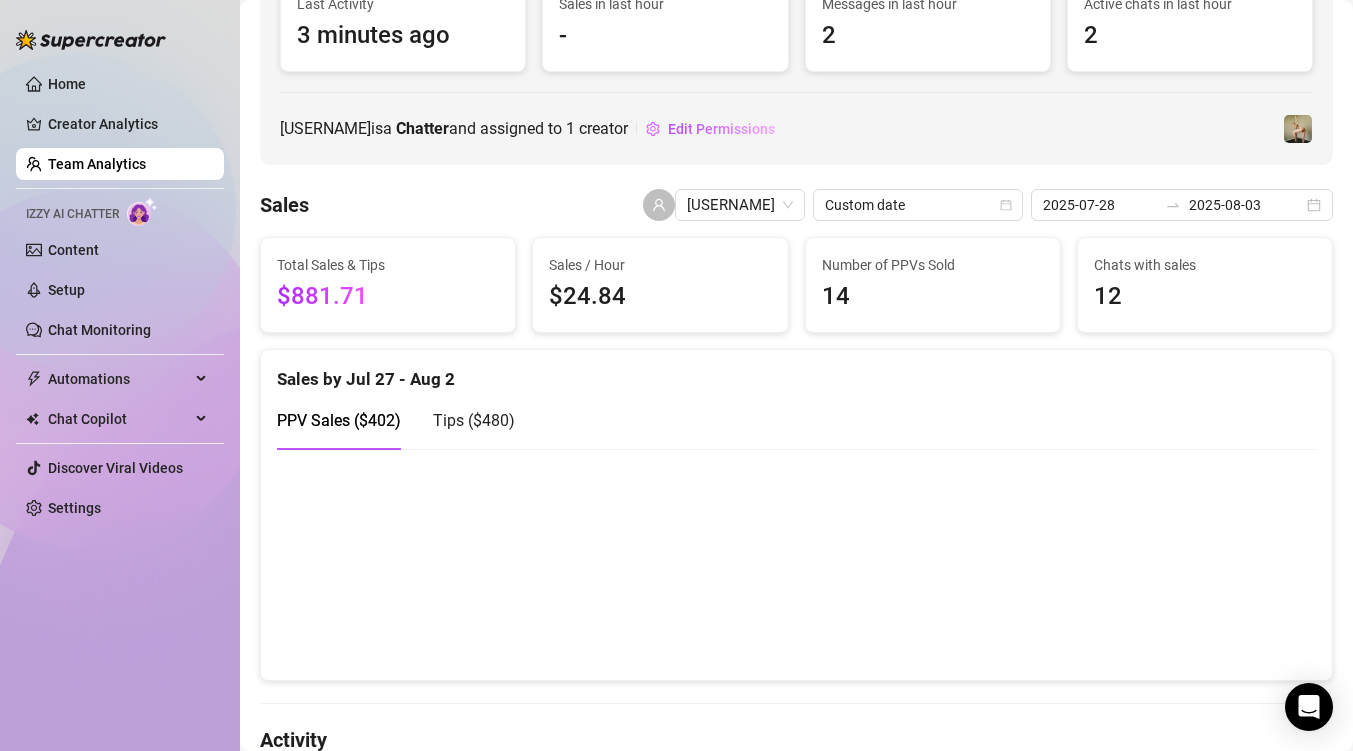 click on "Tips ( [PRICE] )" at bounding box center (474, 420) 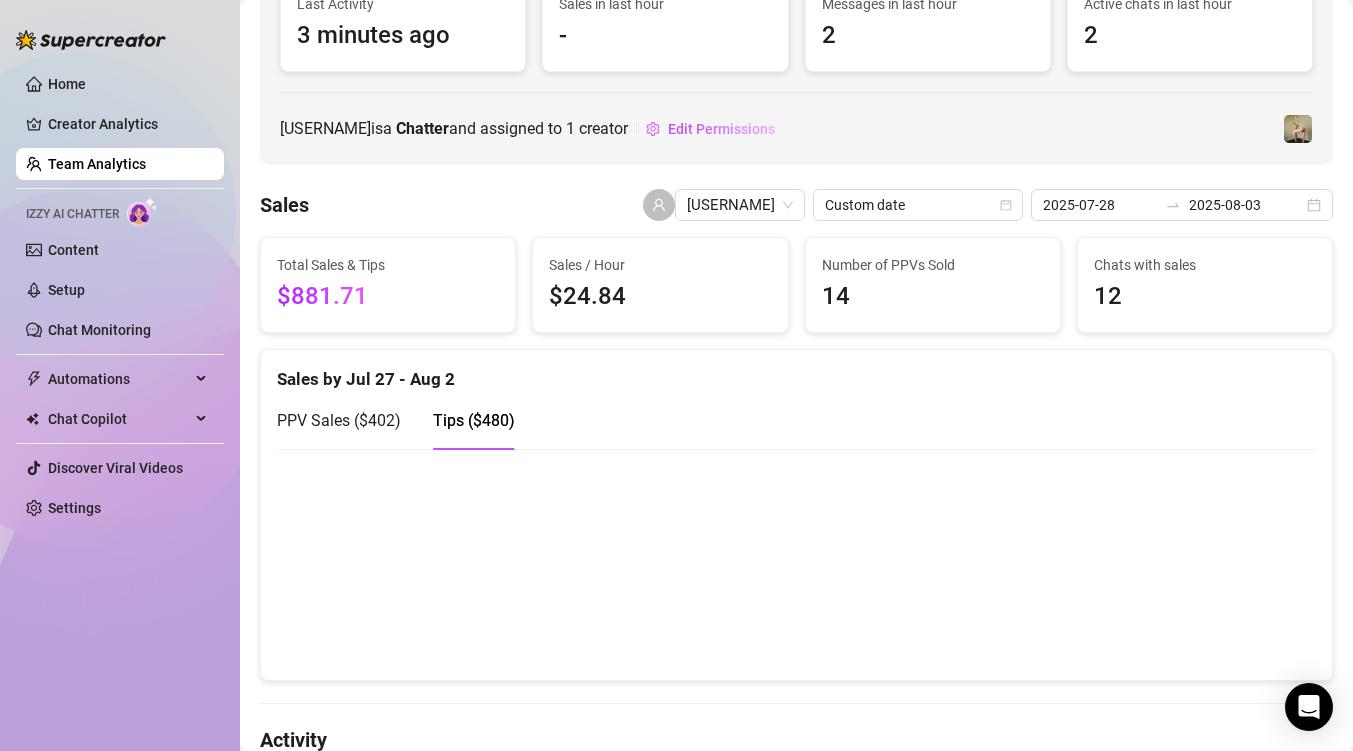 click on "PPV Sales ( [PRICE] )" at bounding box center (339, 420) 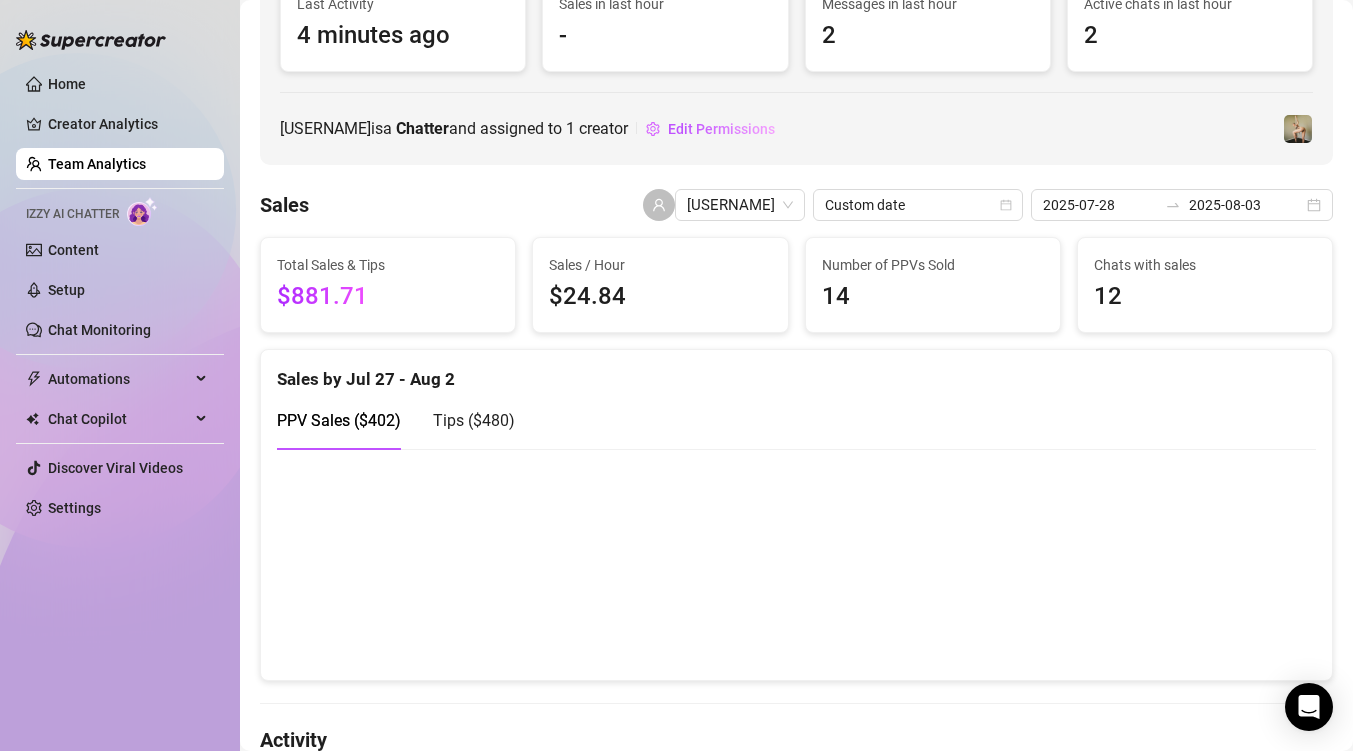 click on "Tips ( [PRICE] )" at bounding box center [474, 420] 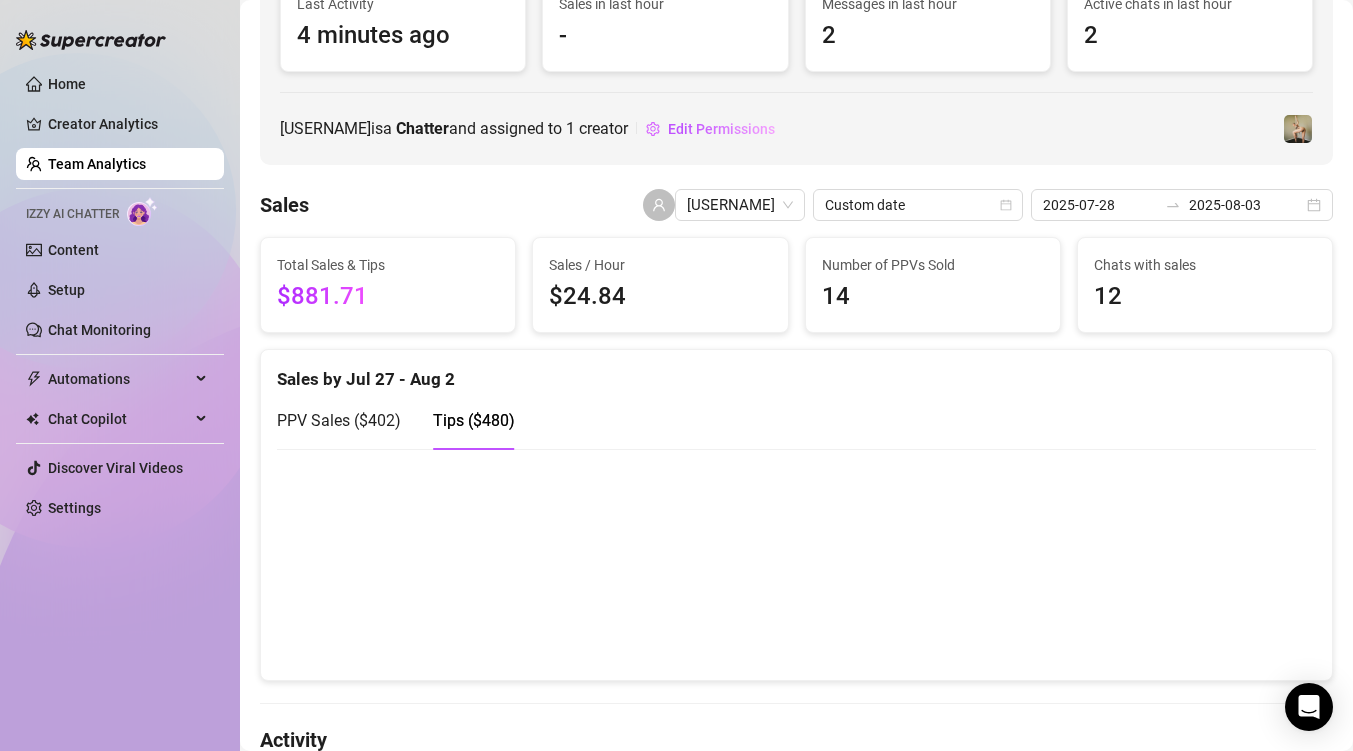 click on "PPV Sales ( [PRICE] )" at bounding box center [339, 420] 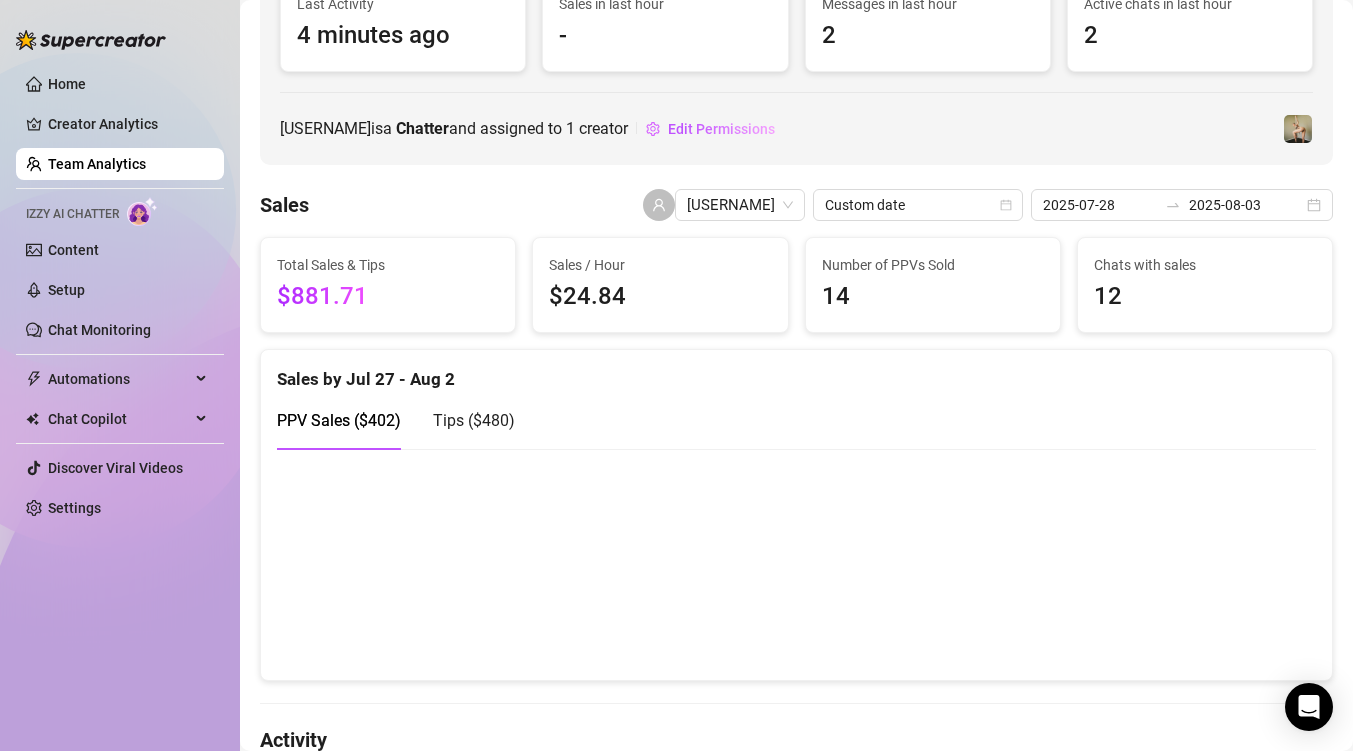 click on "Tips ( [PRICE] )" at bounding box center (474, 420) 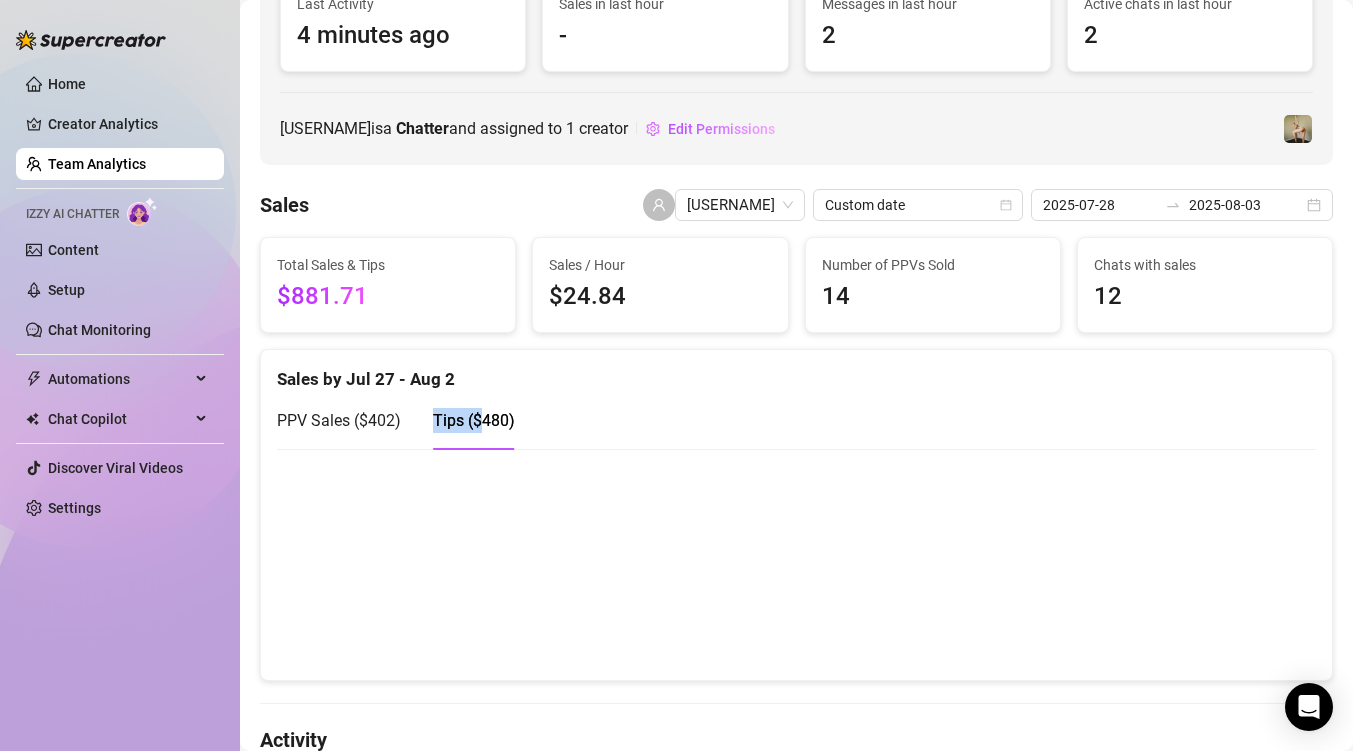 click on "Tips ( [PRICE] )" at bounding box center [474, 420] 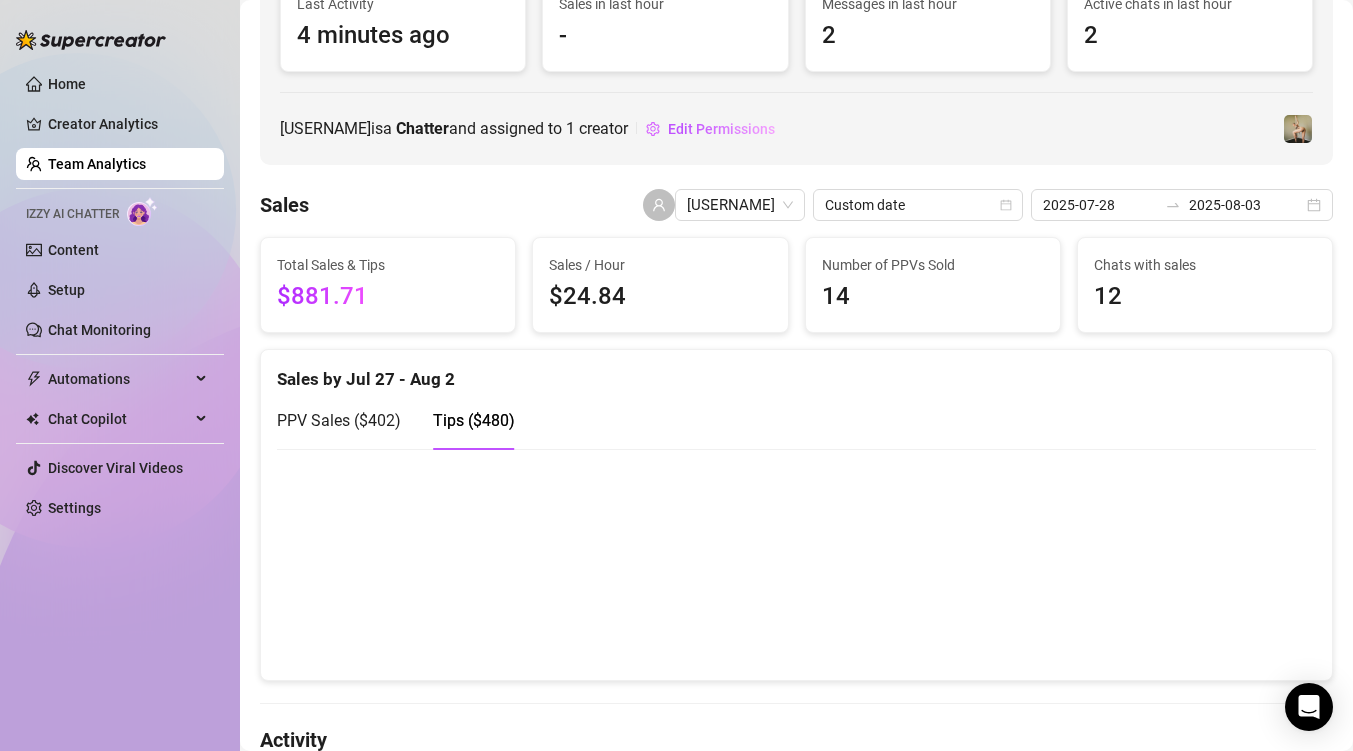 click on "PPV Sales ( [PRICE] )" at bounding box center [339, 420] 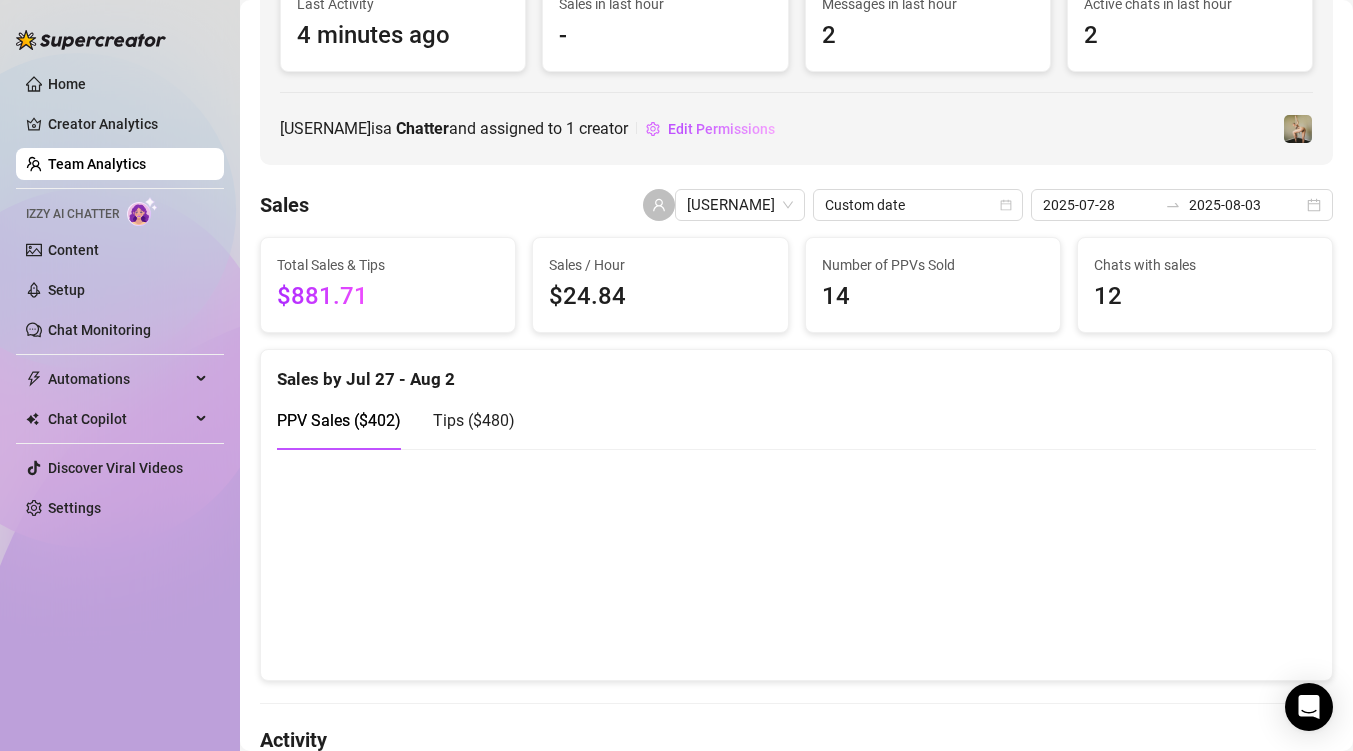 click on "Tips ( [PRICE] )" at bounding box center [474, 420] 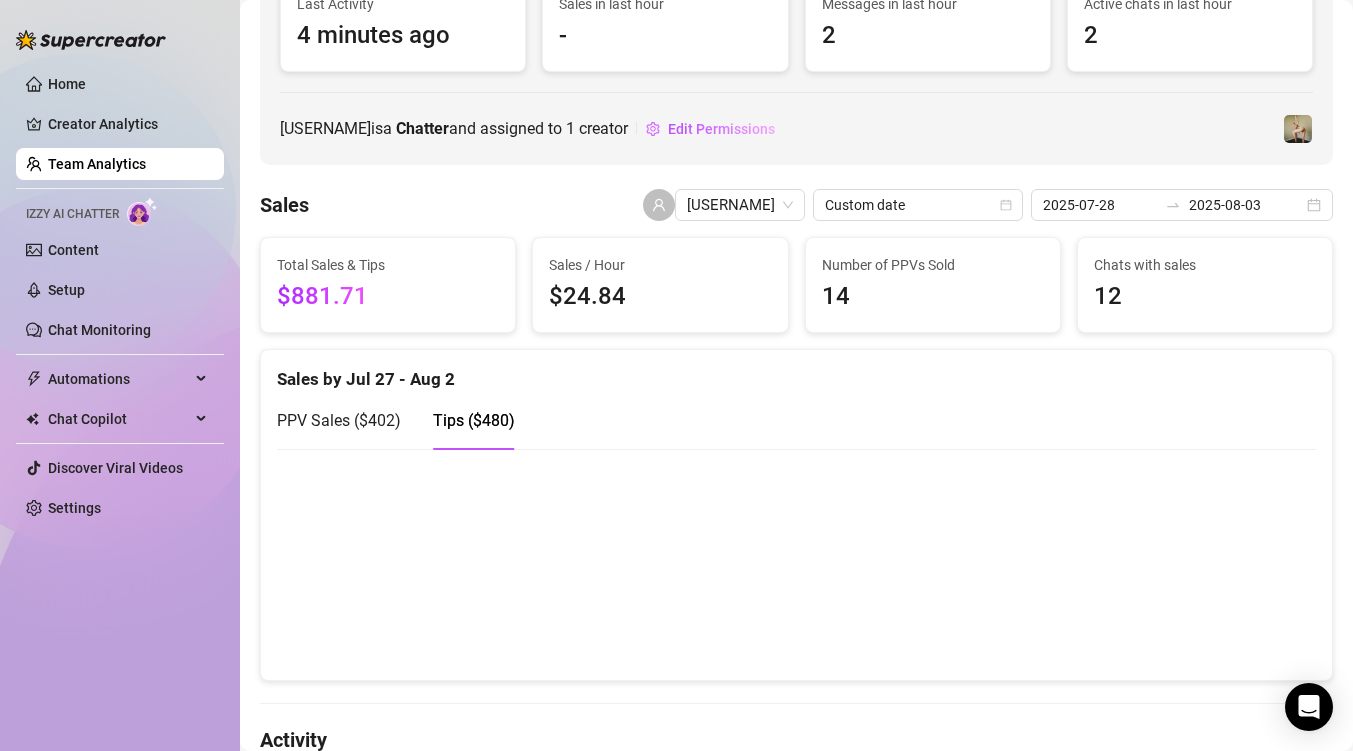 click on "PPV Sales ( [PRICE] )" at bounding box center (339, 420) 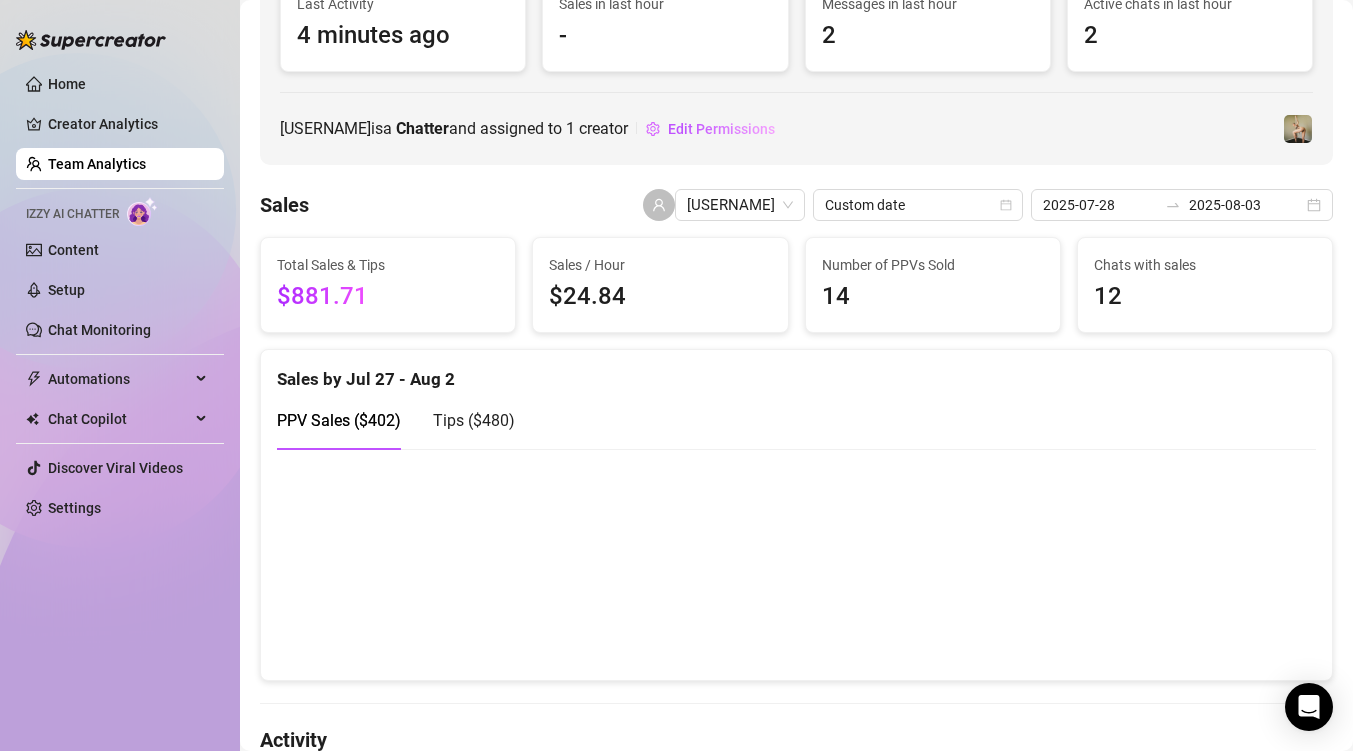 click on "PPV Sales ( [PRICE] ) Tips ( [PRICE] )" at bounding box center (796, 420) 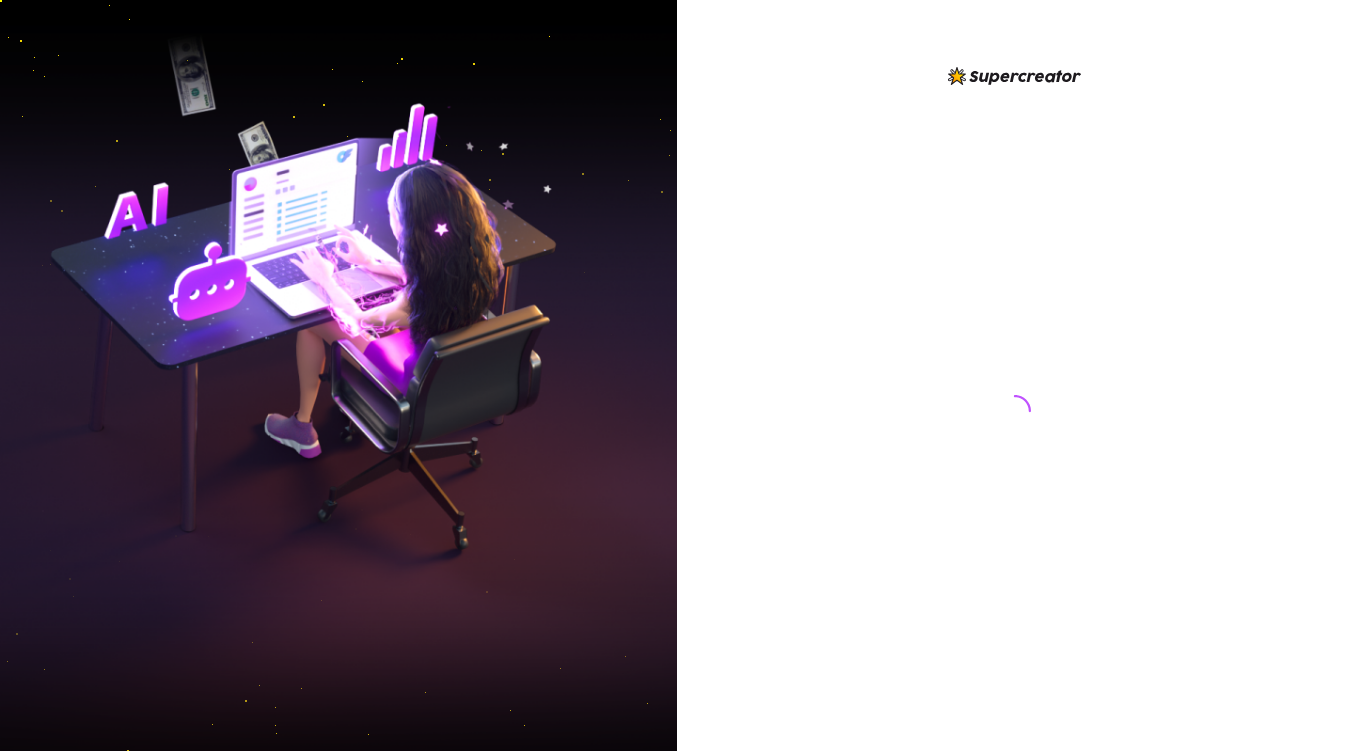 scroll, scrollTop: 0, scrollLeft: 0, axis: both 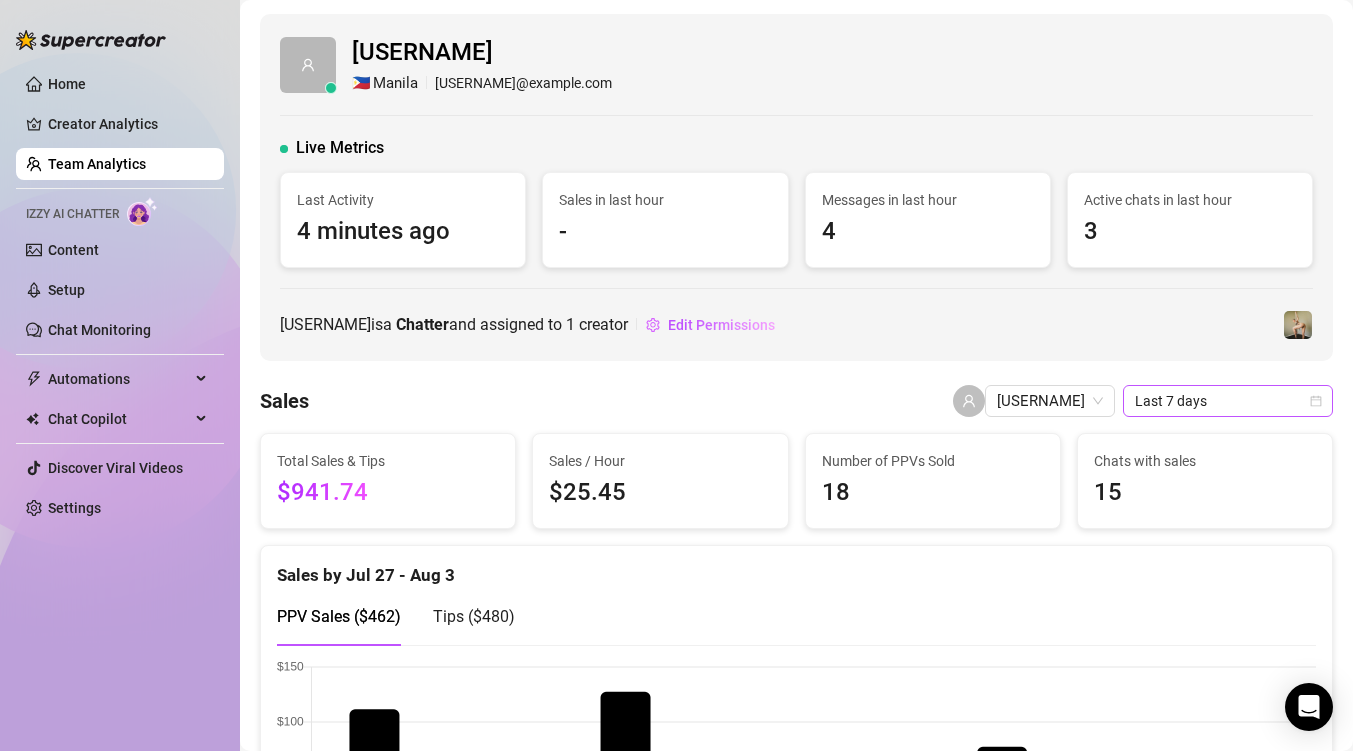 click on "Last 7 days" at bounding box center (1228, 401) 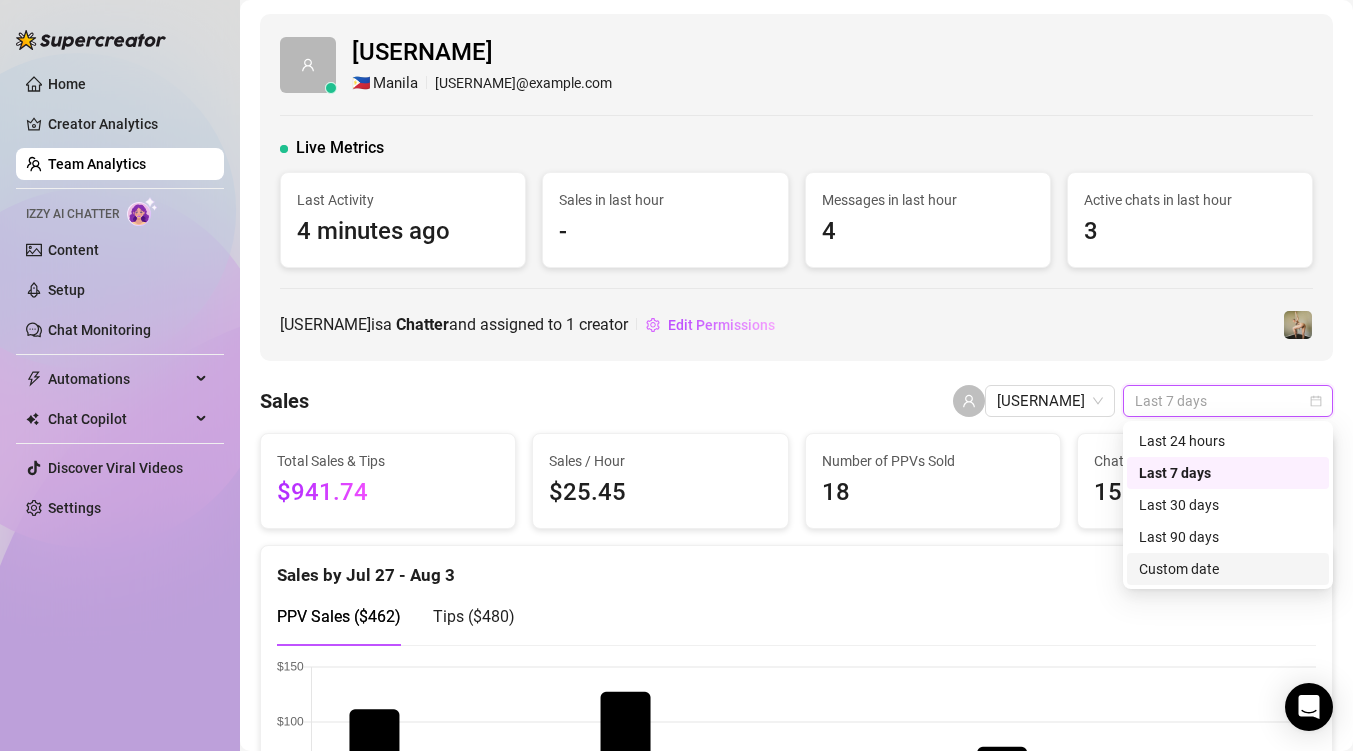 click on "Custom date" at bounding box center (1228, 569) 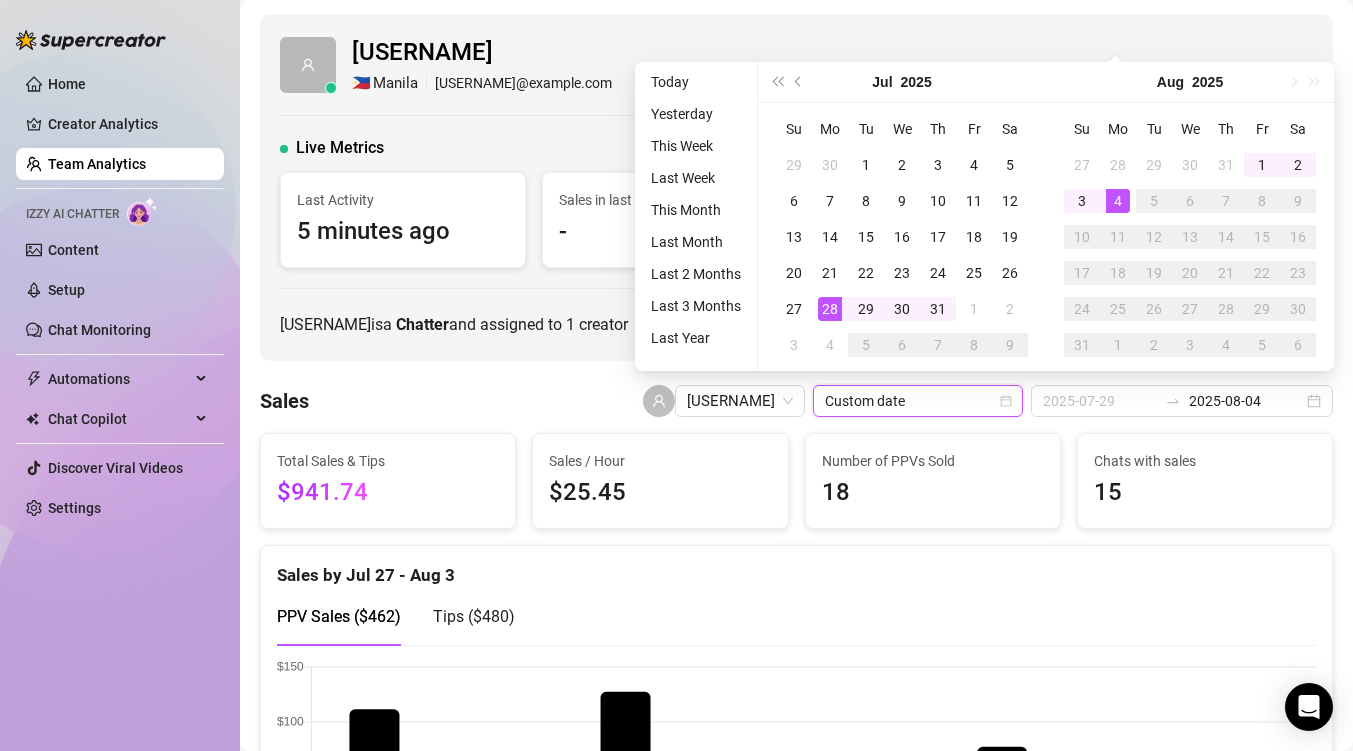 type on "2025-07-28" 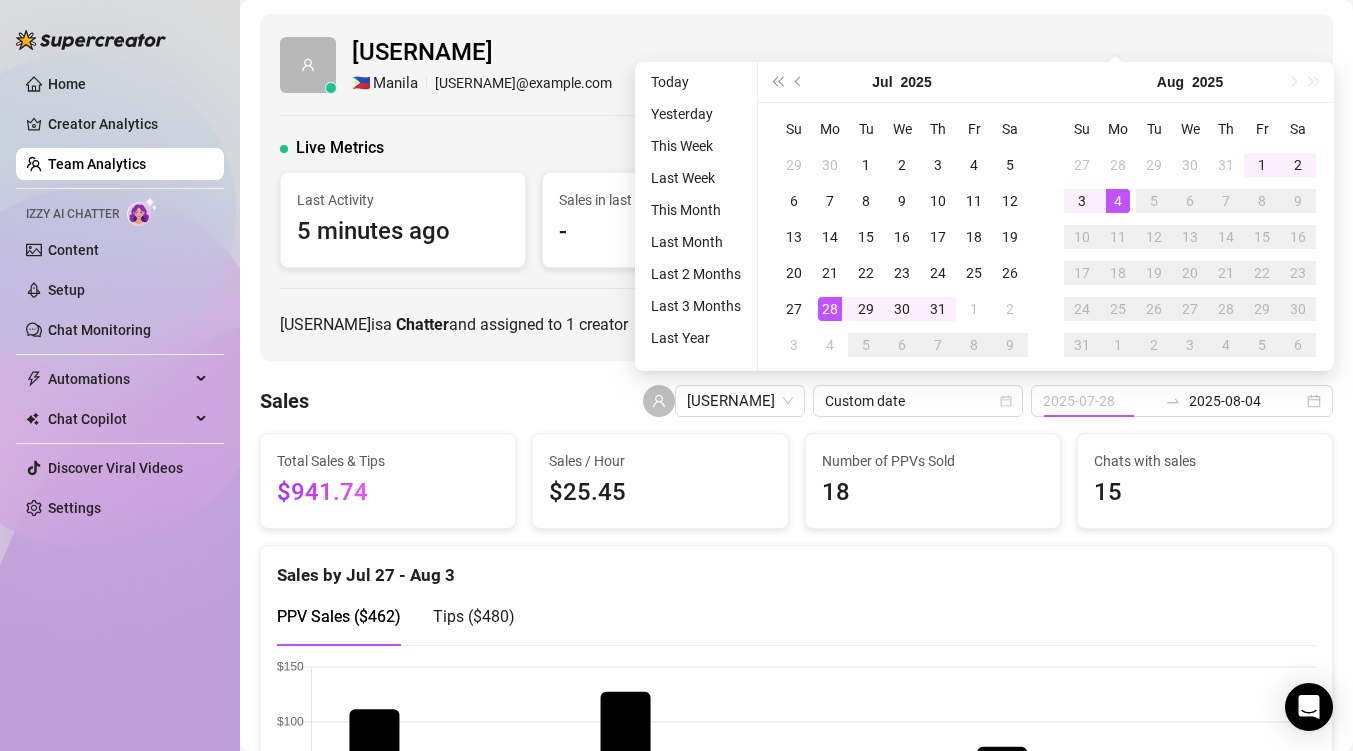click on "28" at bounding box center (830, 309) 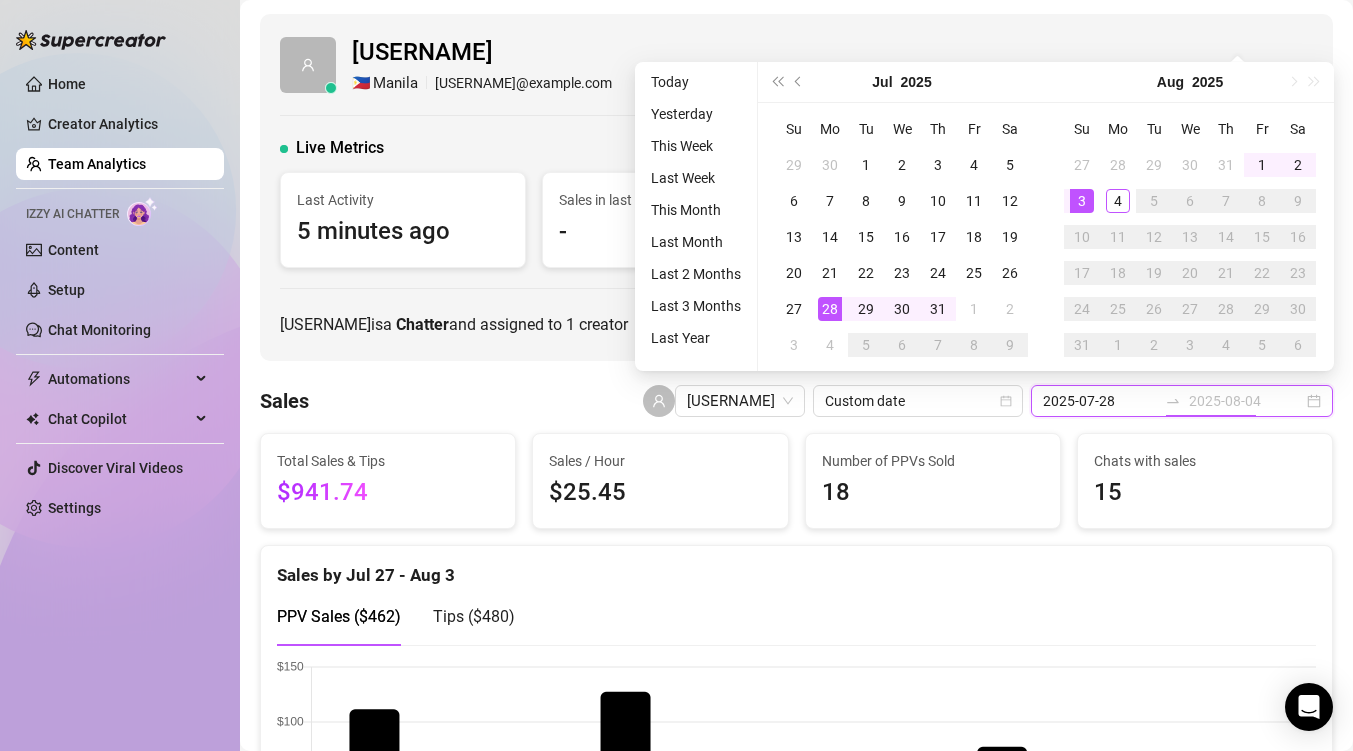type on "2025-08-03" 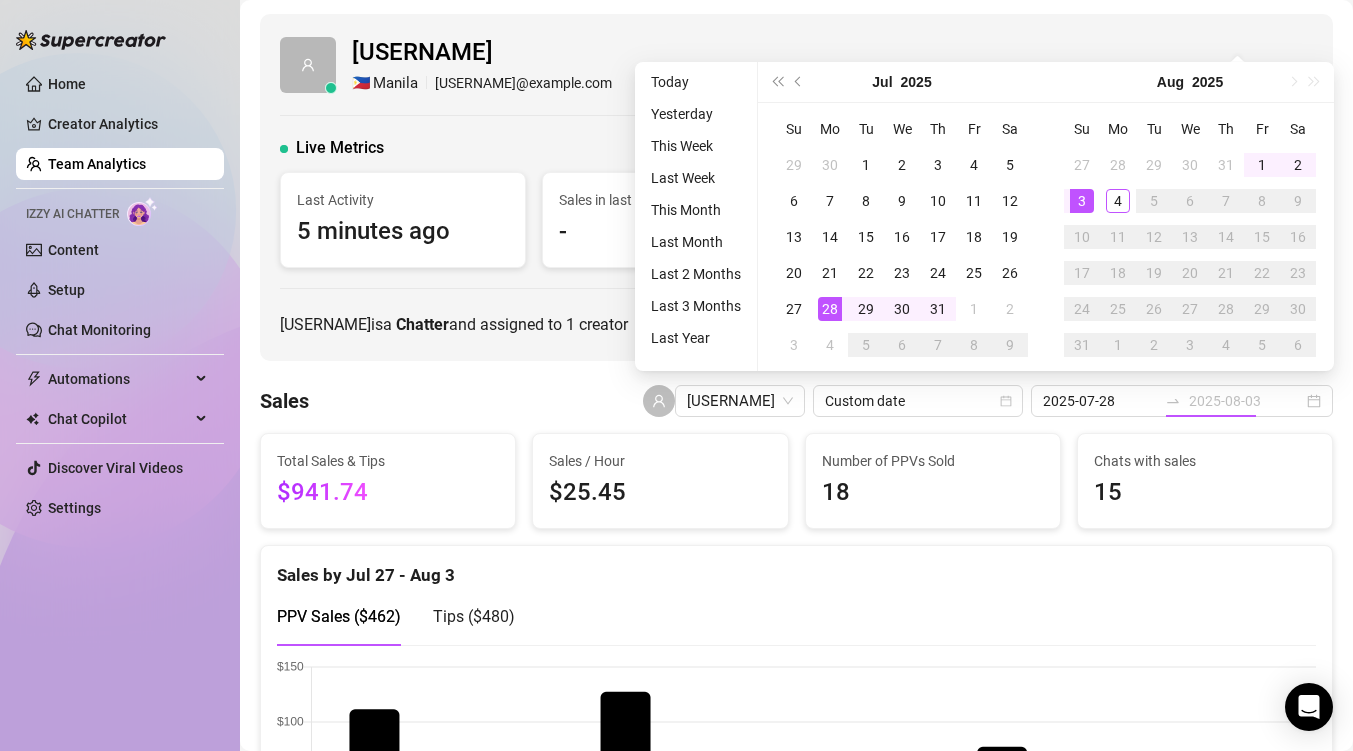 click on "3" at bounding box center [1082, 201] 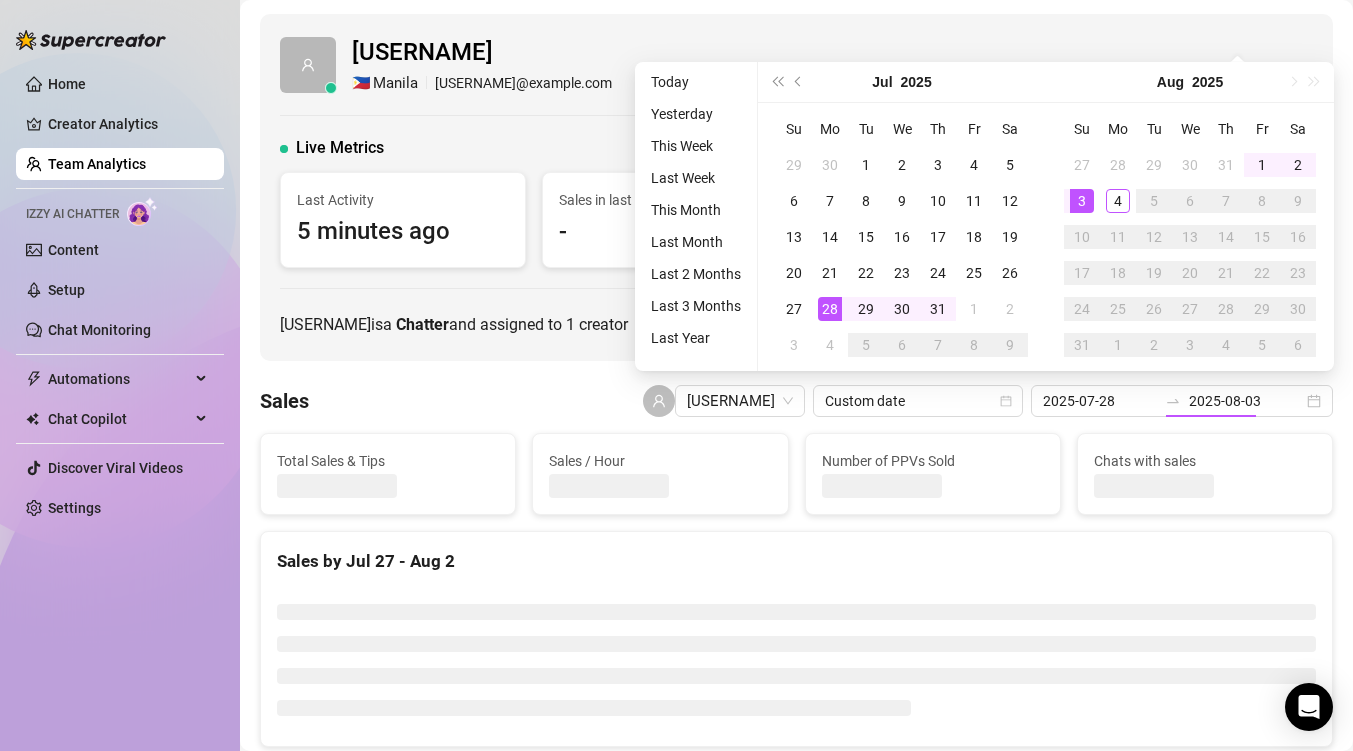 type on "2025-08-03" 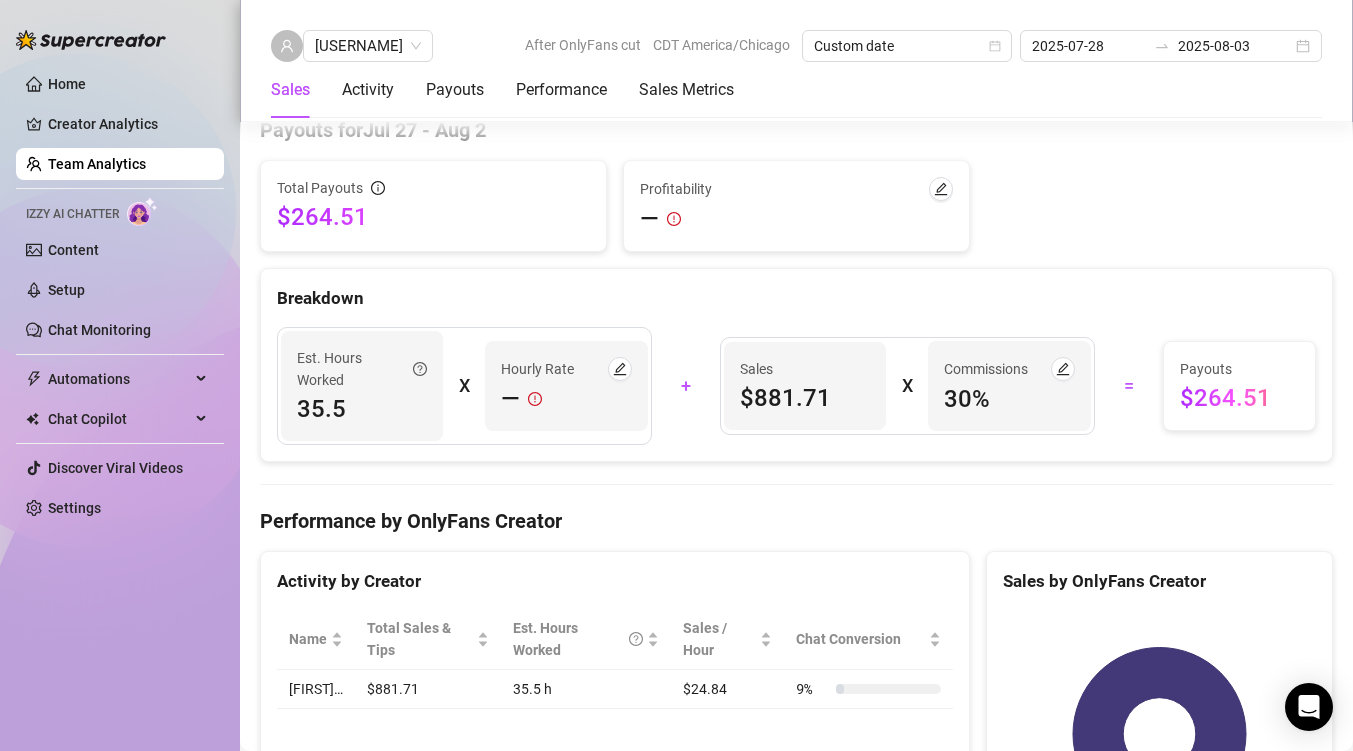 scroll, scrollTop: 2254, scrollLeft: 0, axis: vertical 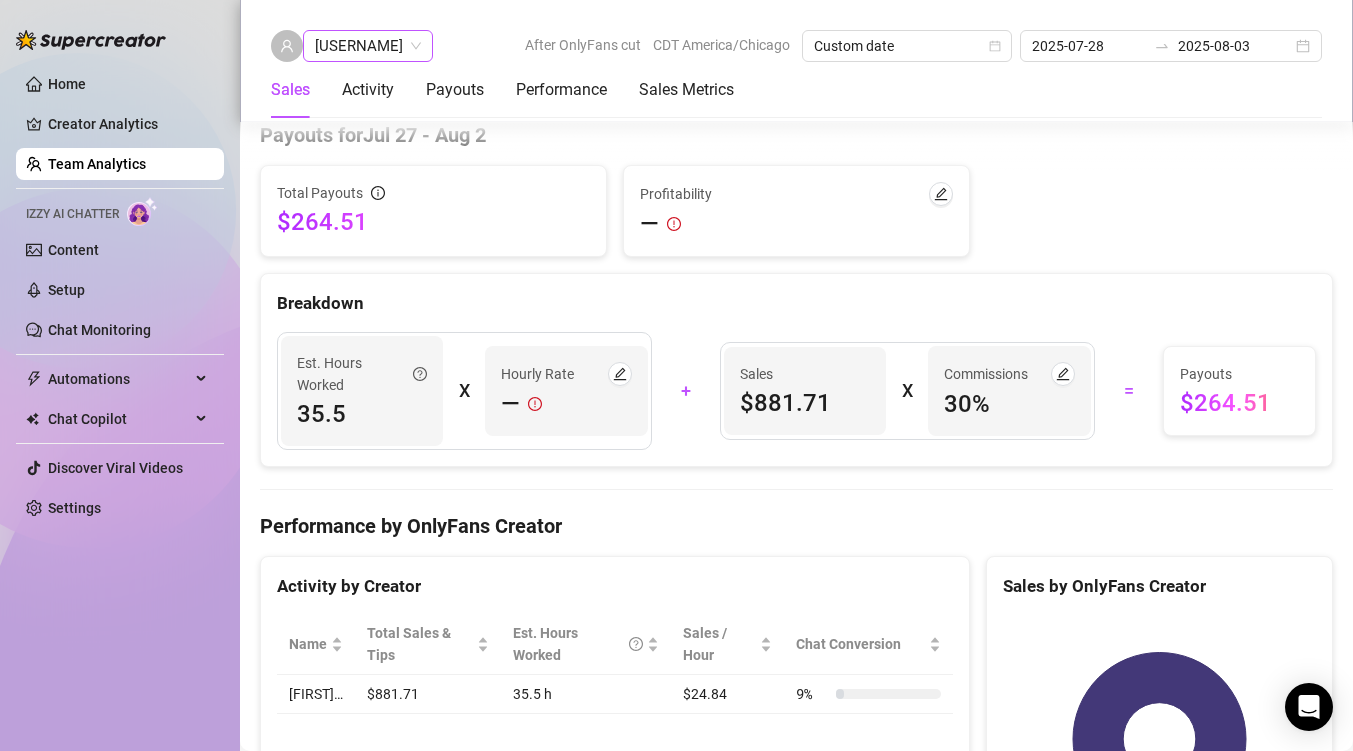 click on "[USERNAME]" at bounding box center (368, 46) 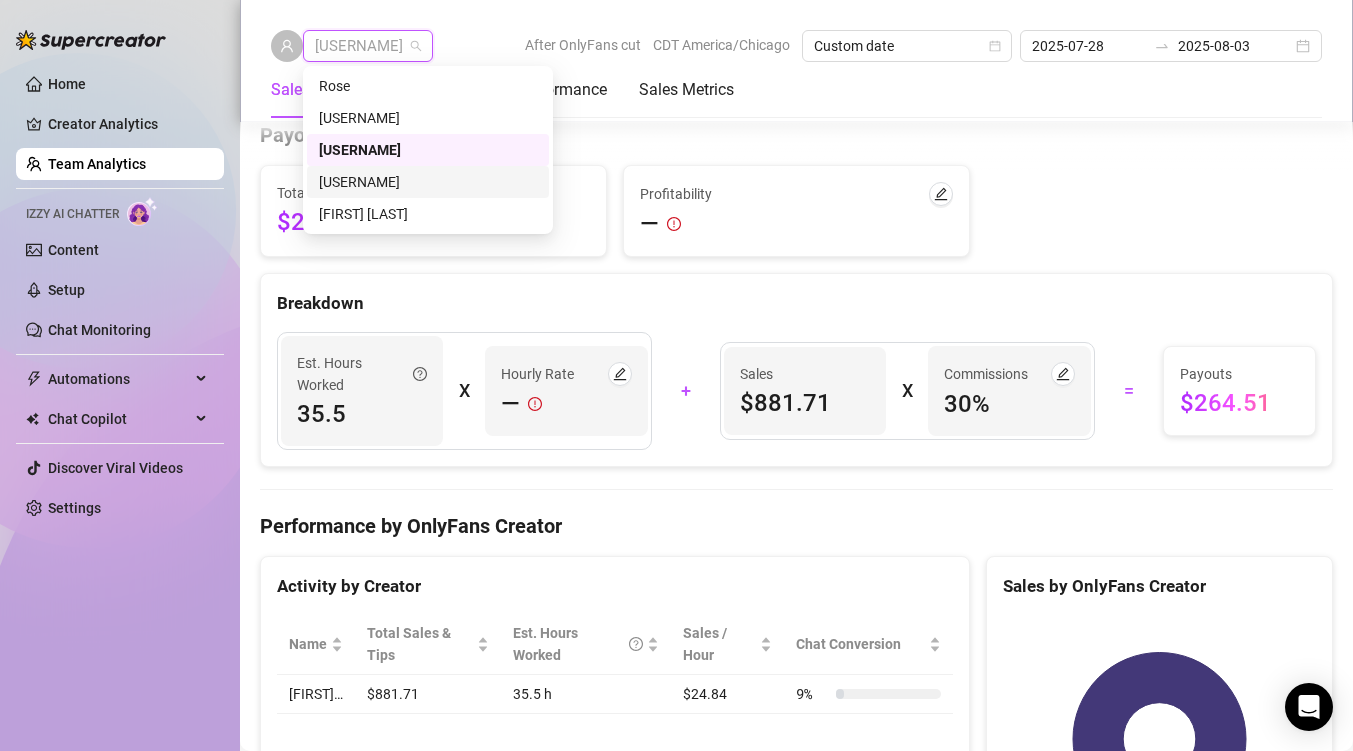 click on "[USERNAME]" at bounding box center (428, 182) 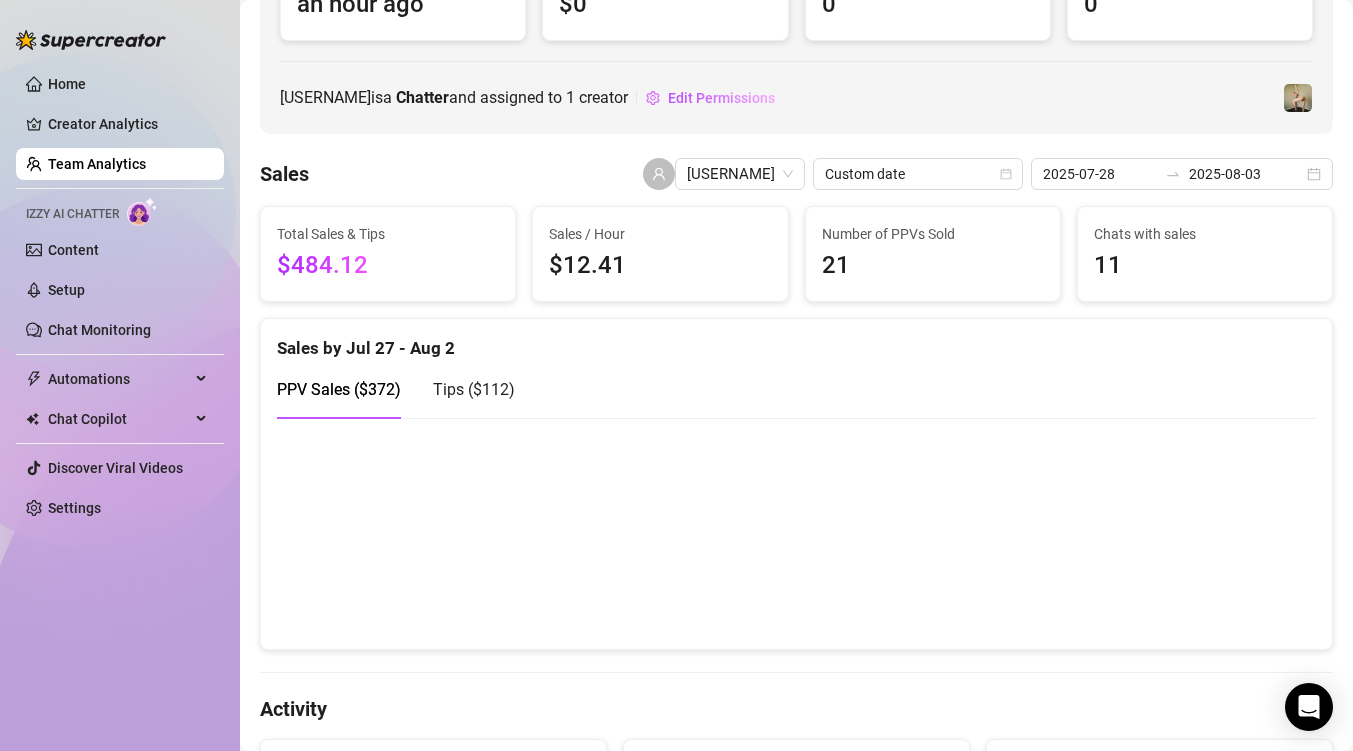 scroll, scrollTop: 231, scrollLeft: 0, axis: vertical 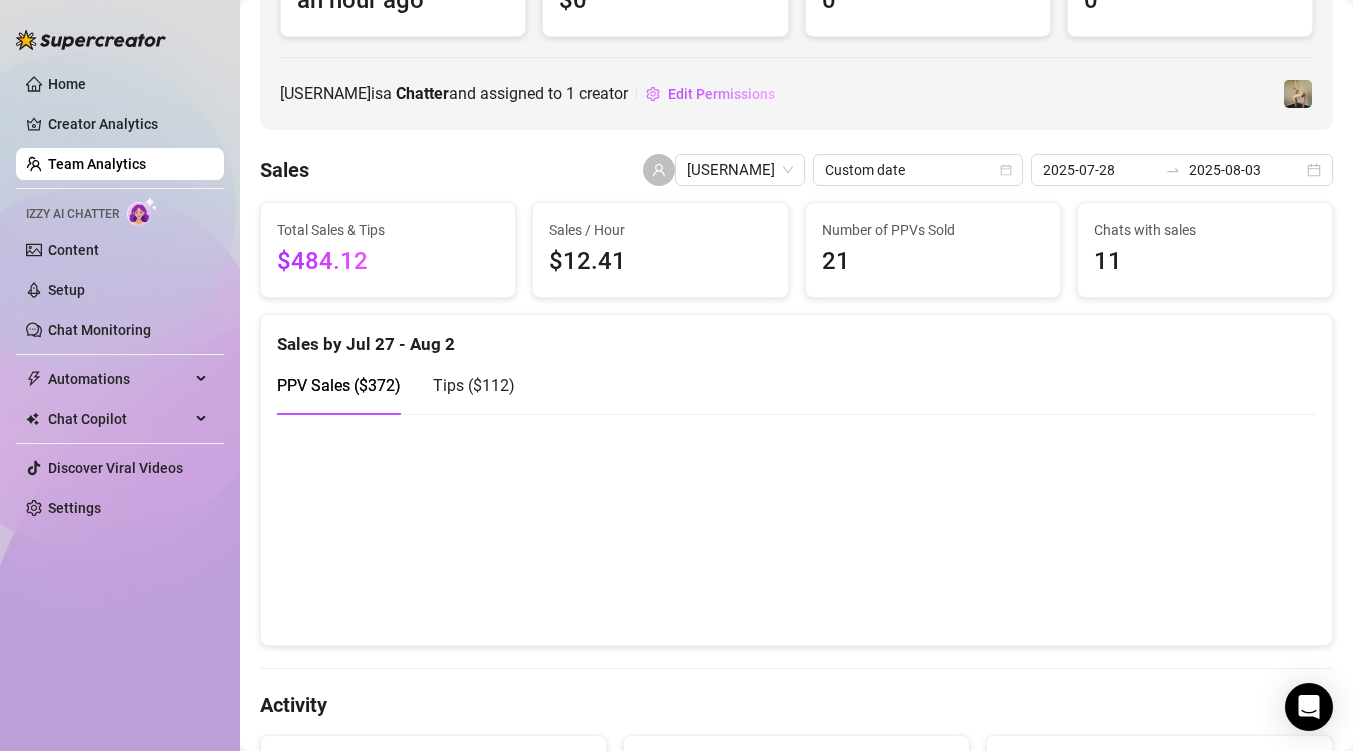 click on "Tips ( $112 )" at bounding box center (474, 385) 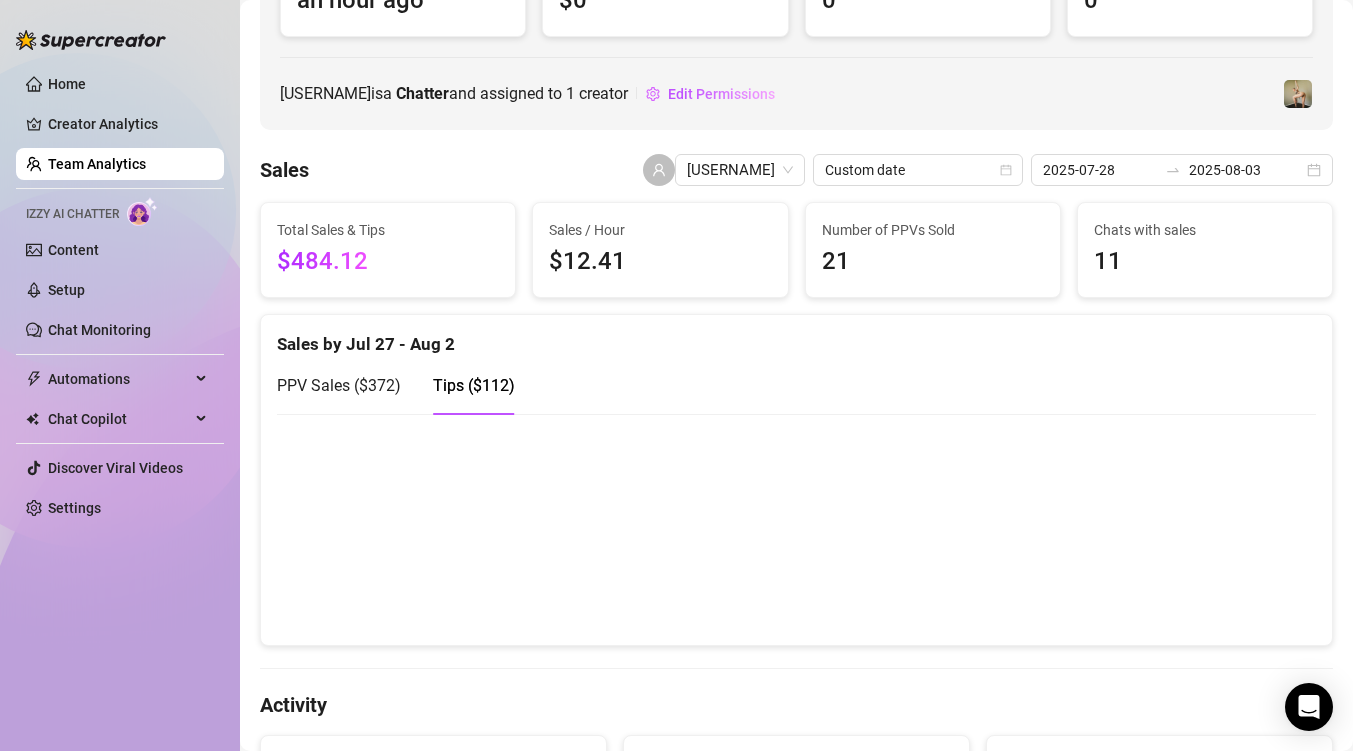 click on "PPV Sales ( $372 )" at bounding box center [339, 385] 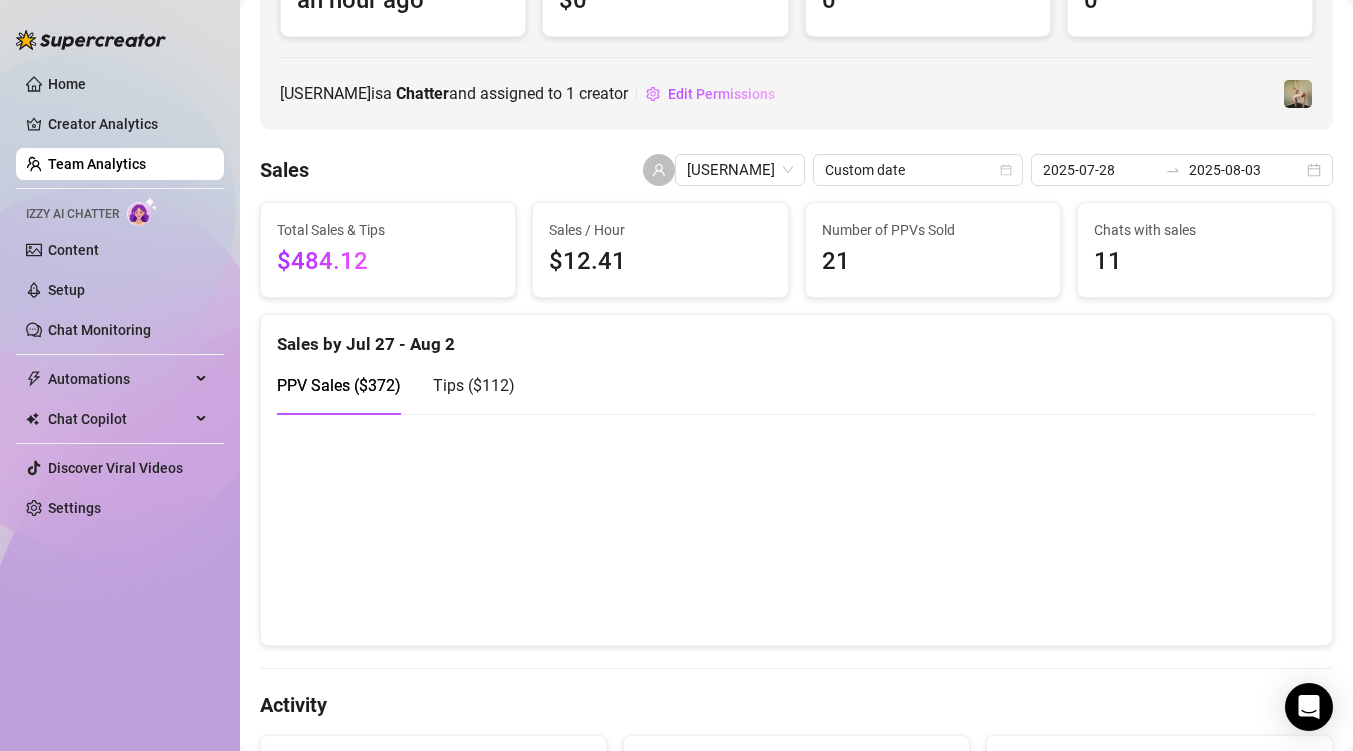 click on "Tips ( $112 )" at bounding box center (474, 385) 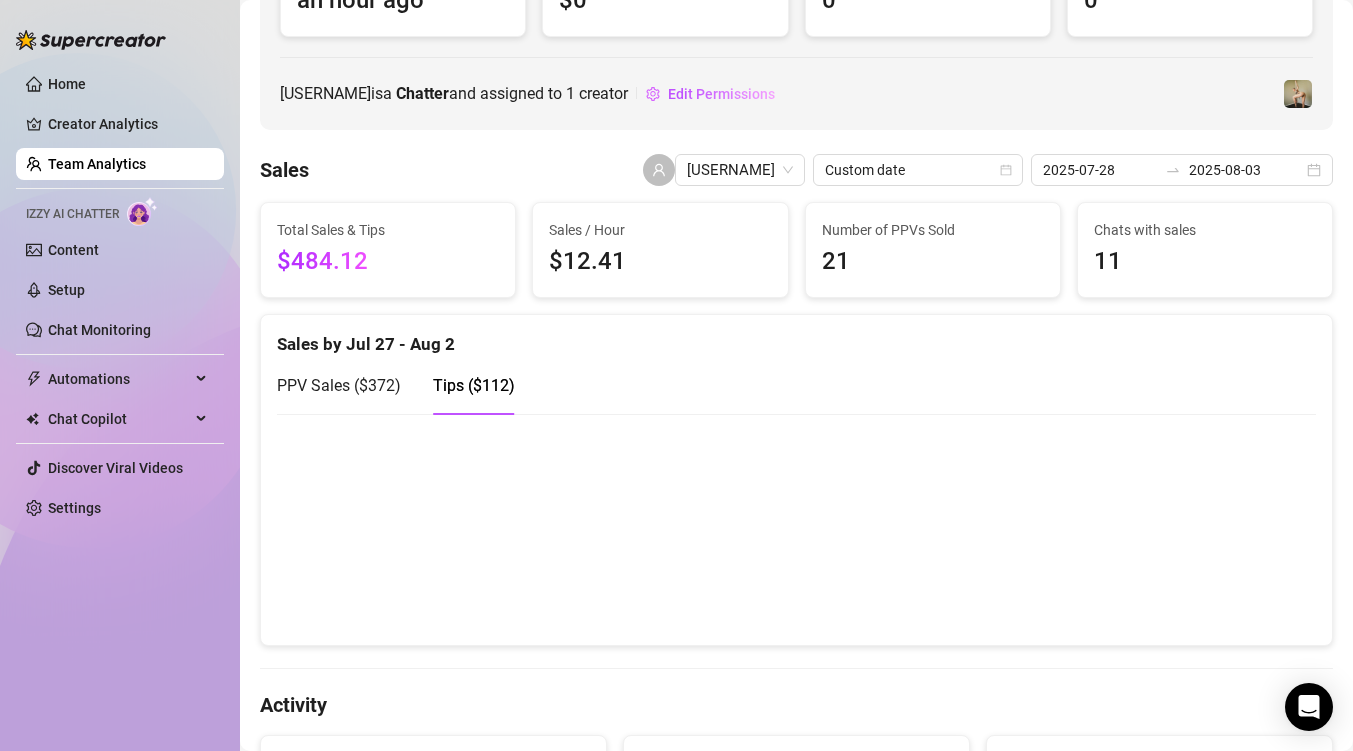 click on "PPV Sales ( $372 )" at bounding box center [339, 385] 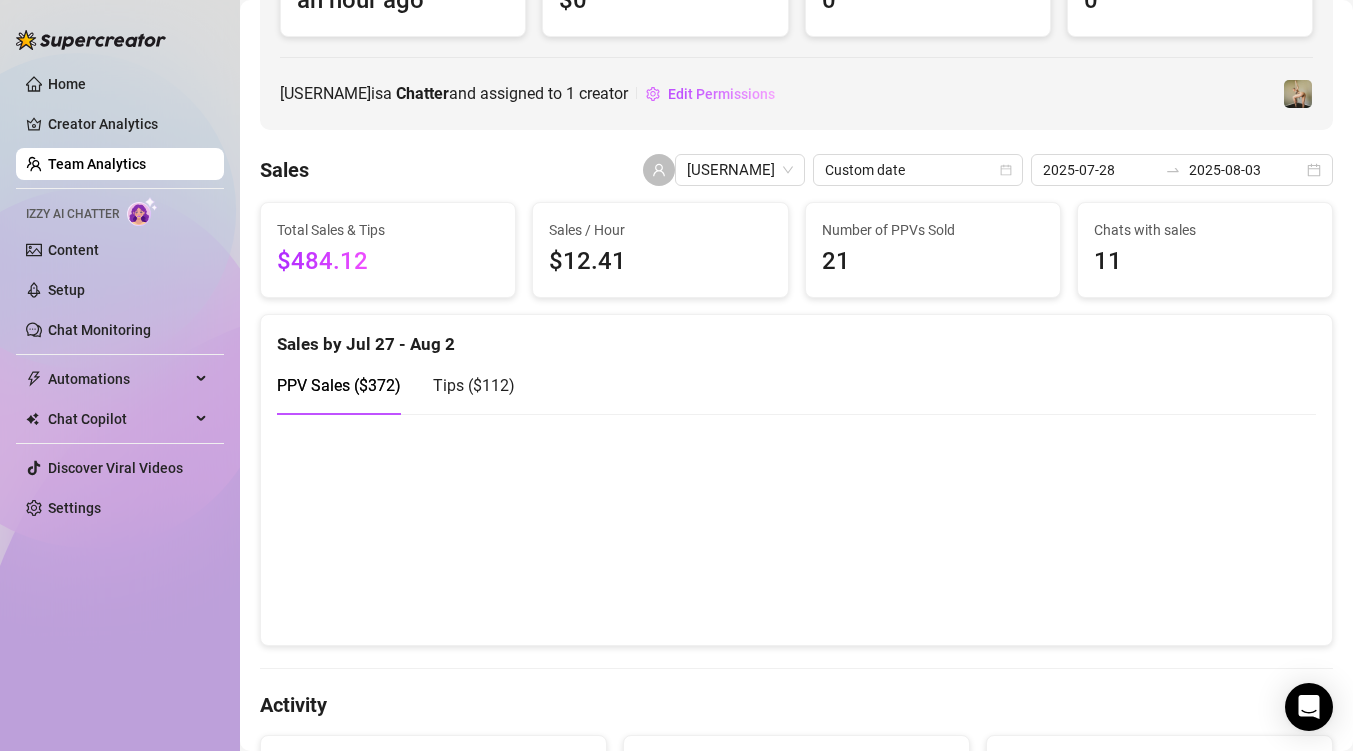 click on "Tips ( $112 )" at bounding box center (474, 385) 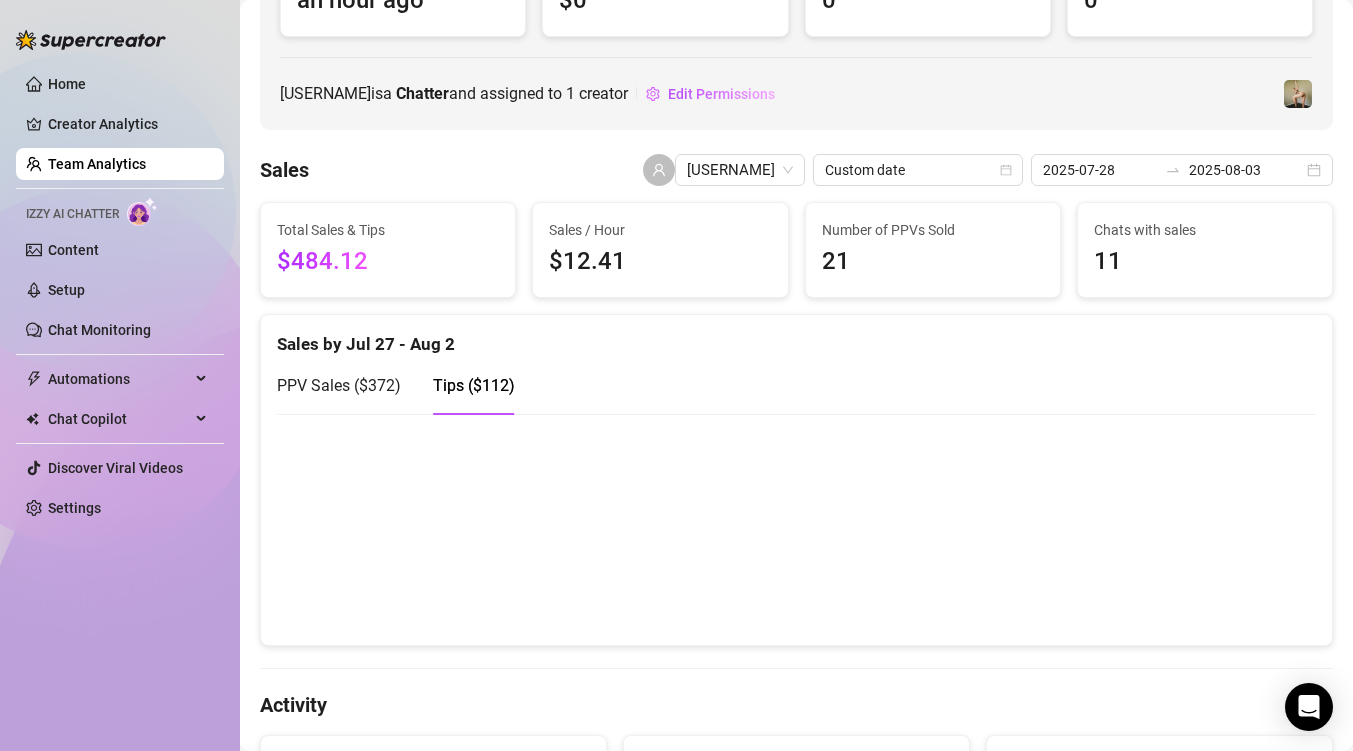 click on "PPV Sales ( $372 )" at bounding box center (339, 385) 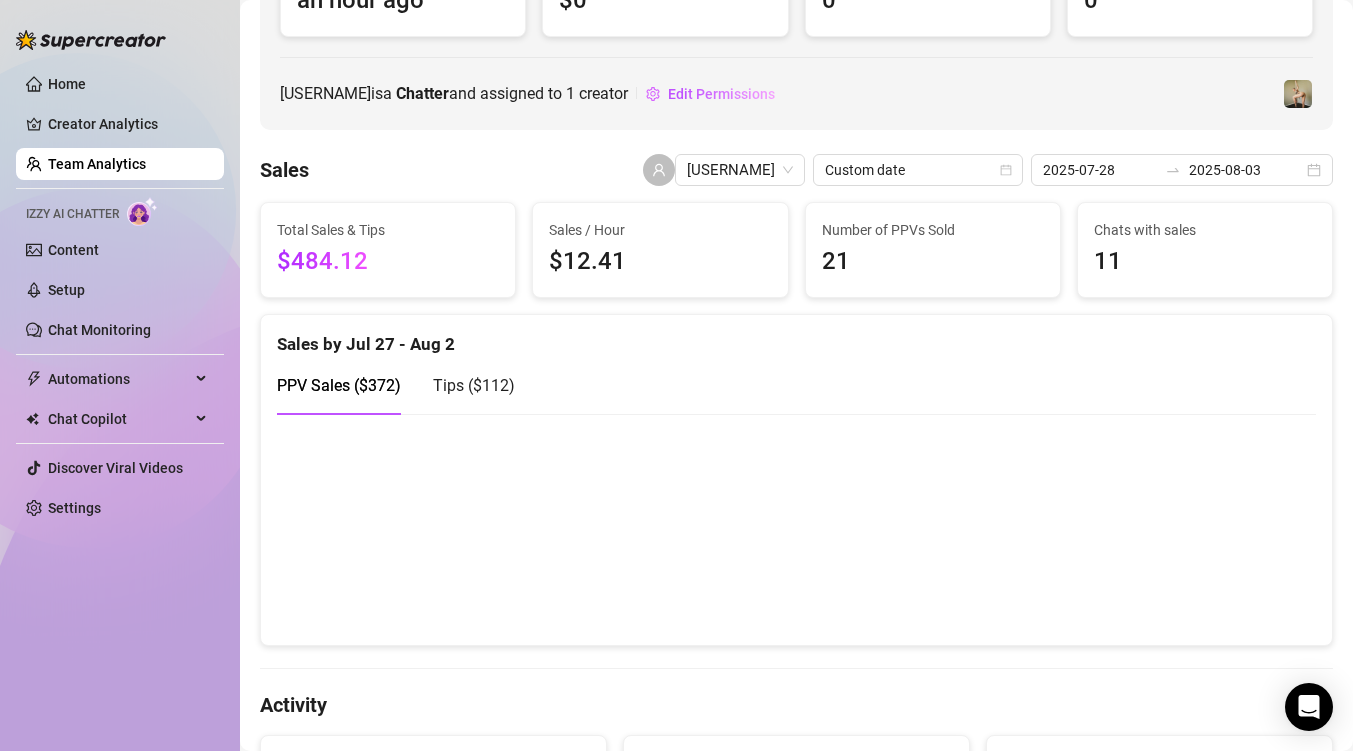 click on "Tips ( $112 )" at bounding box center [474, 385] 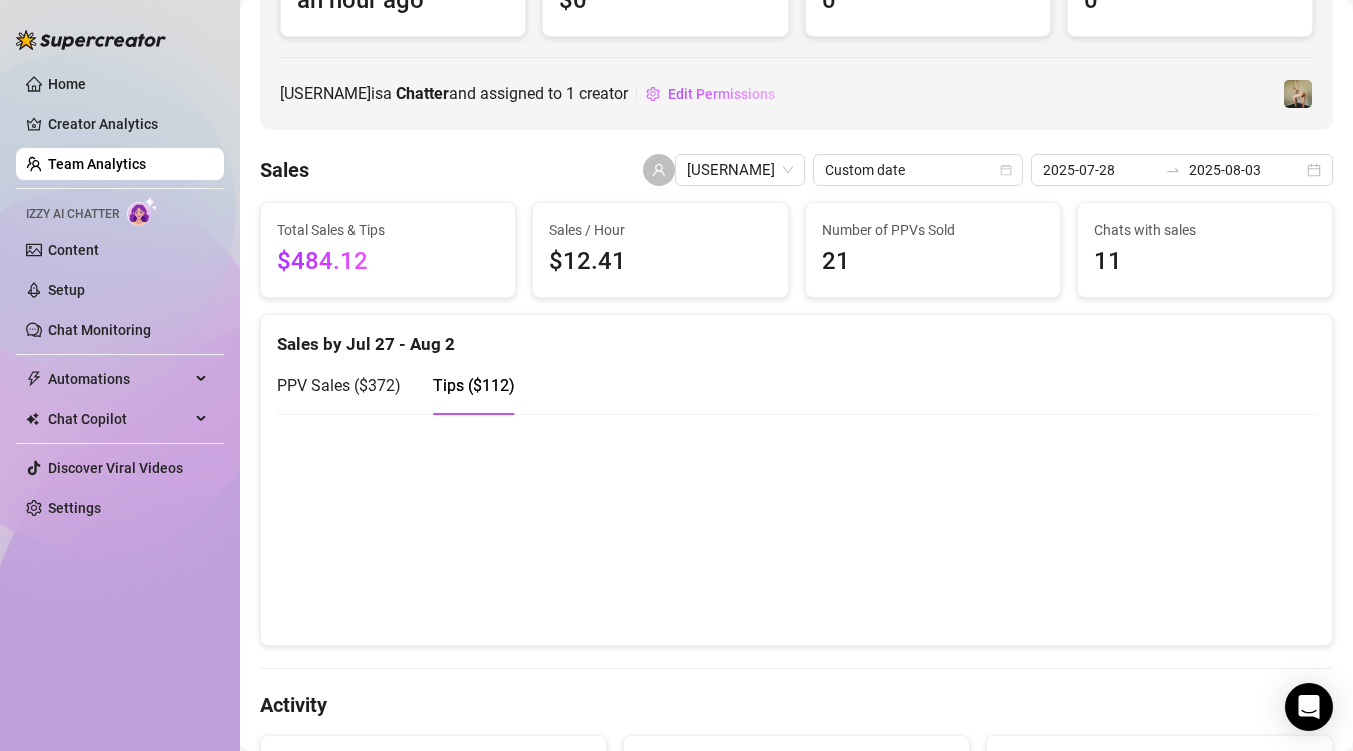 click on "PPV Sales ( $372 )" at bounding box center (339, 385) 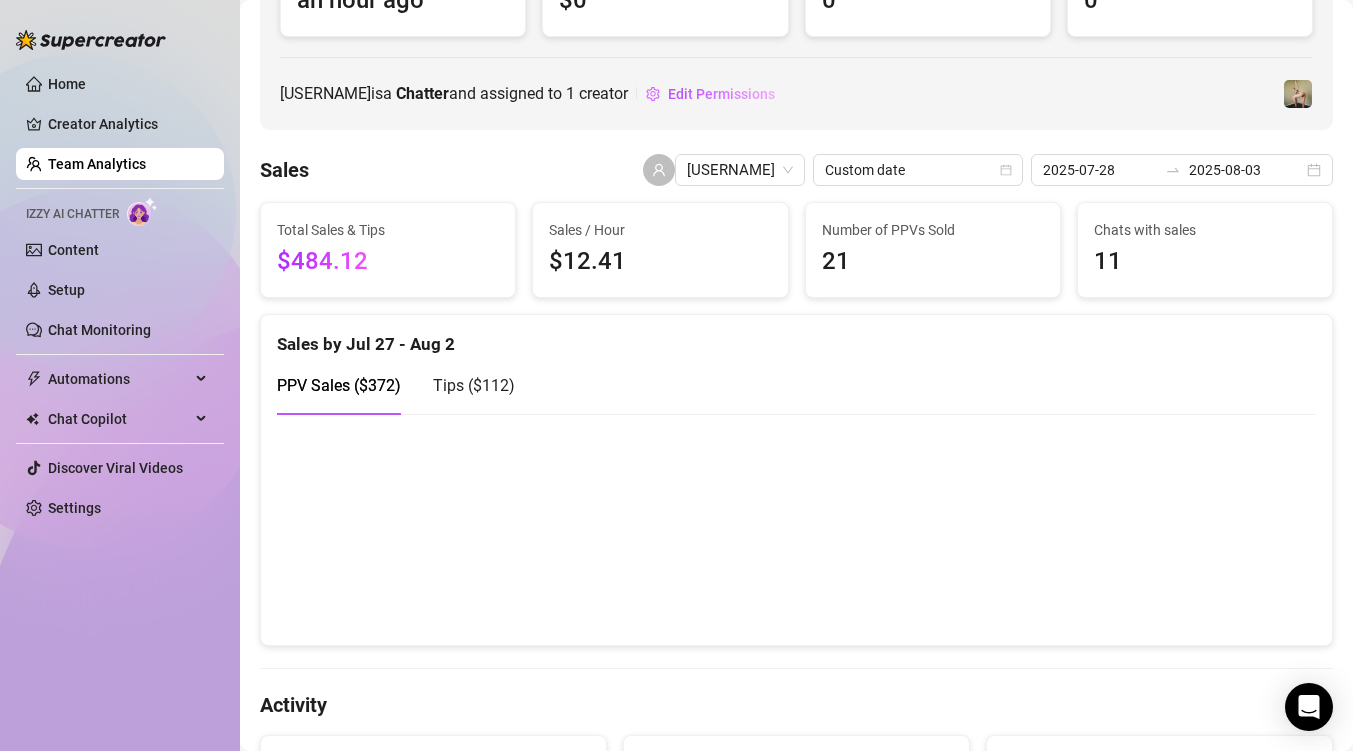 click on "Tips ( $112 )" at bounding box center [474, 385] 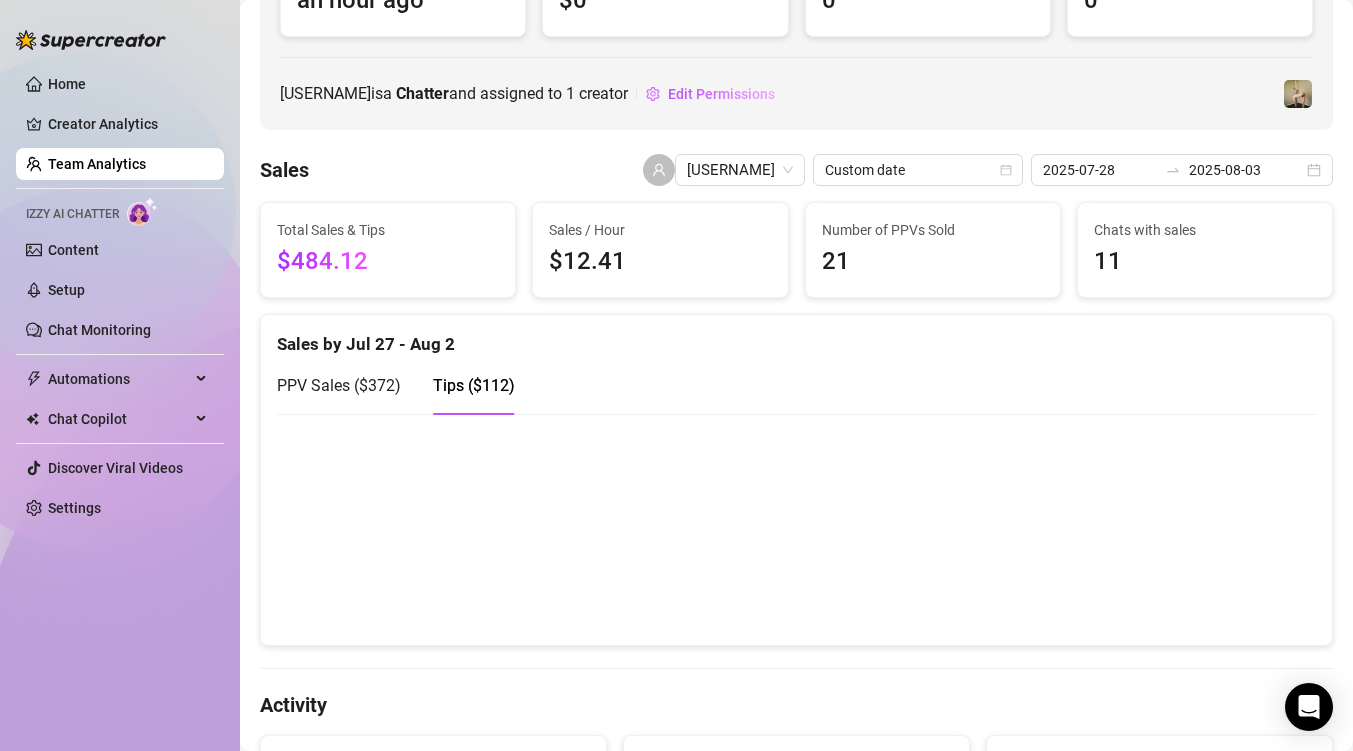 click on "PPV Sales ( $372 )" at bounding box center [339, 385] 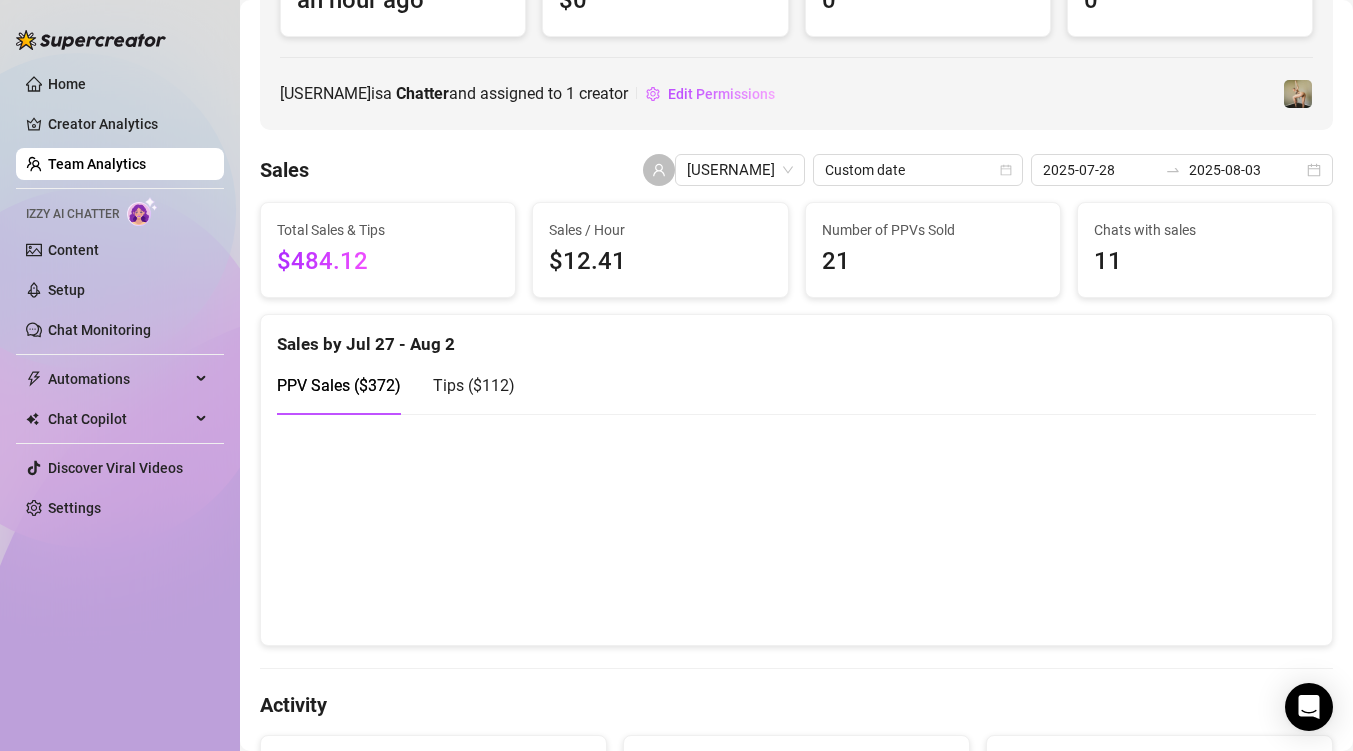 click on "Tips ( $112 )" at bounding box center (474, 385) 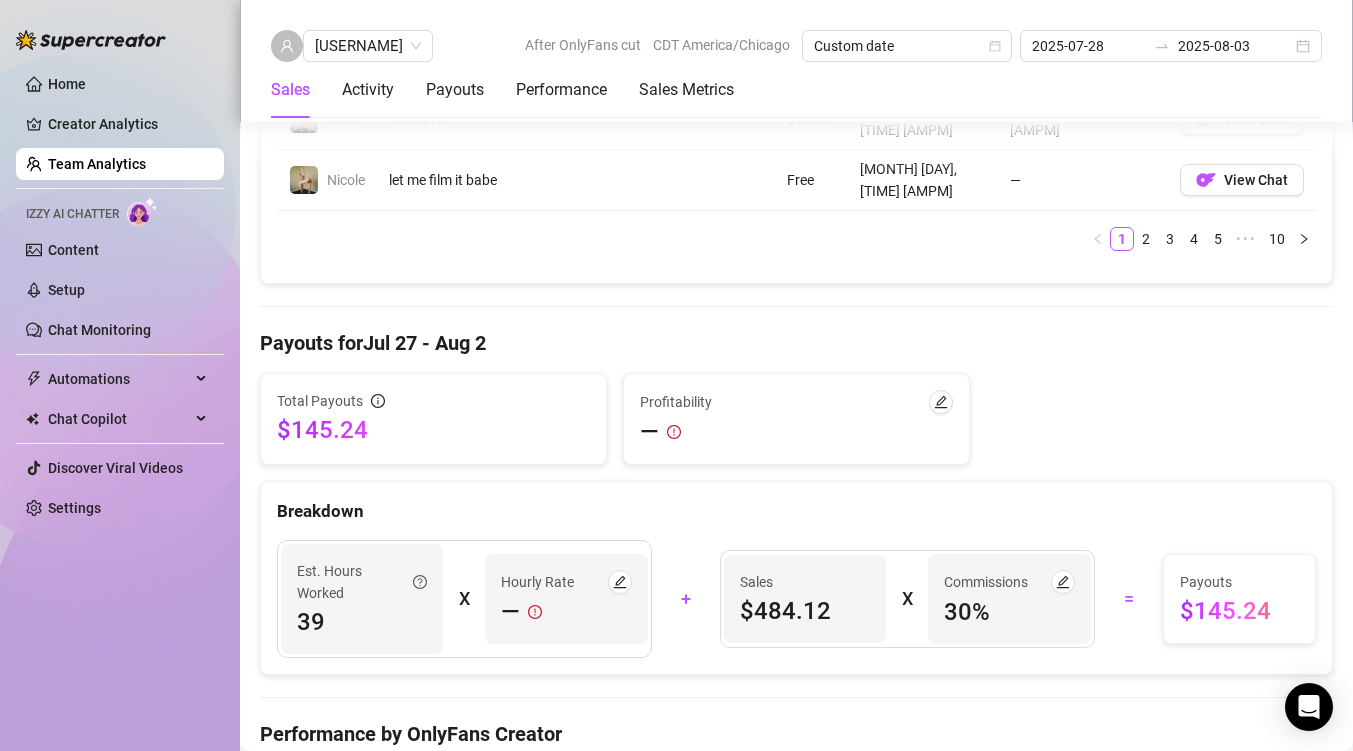 scroll, scrollTop: 2006, scrollLeft: 0, axis: vertical 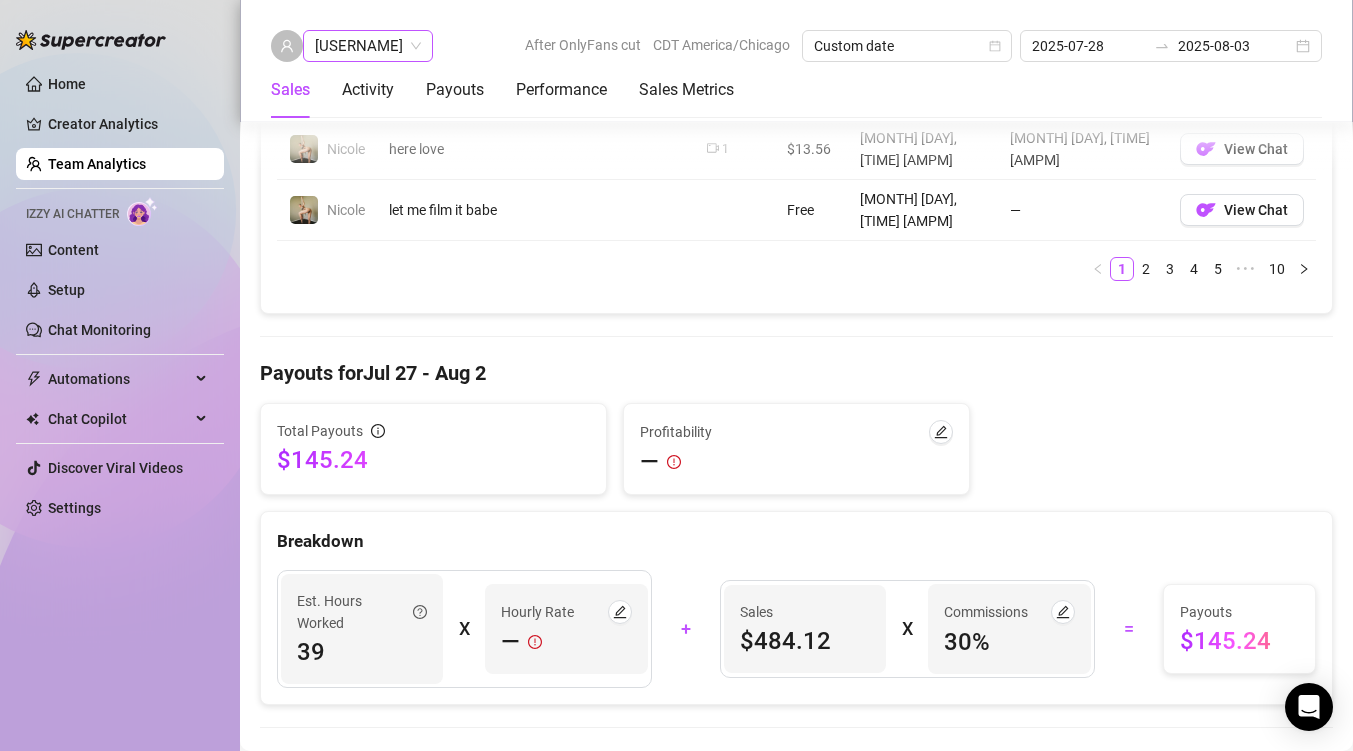click on "[USERNAME]" at bounding box center (368, 46) 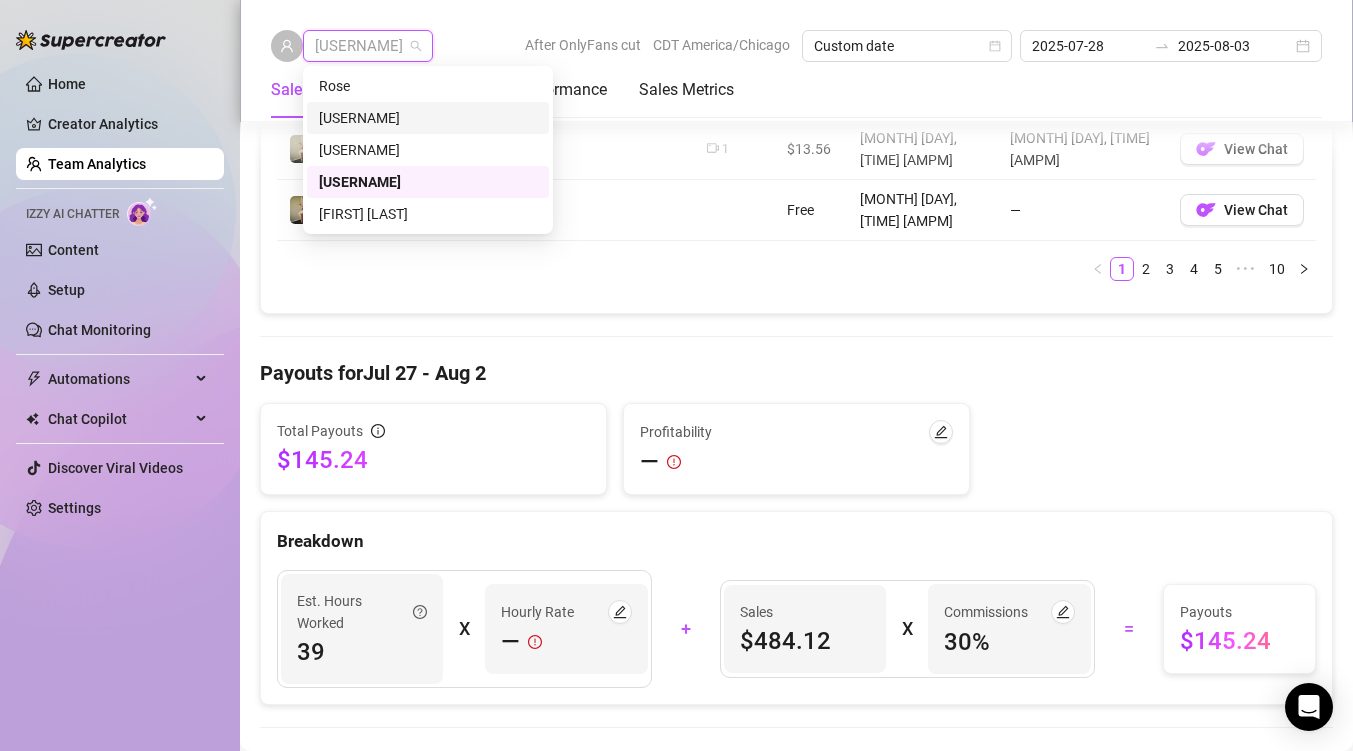 click on "[USERNAME]" at bounding box center [428, 118] 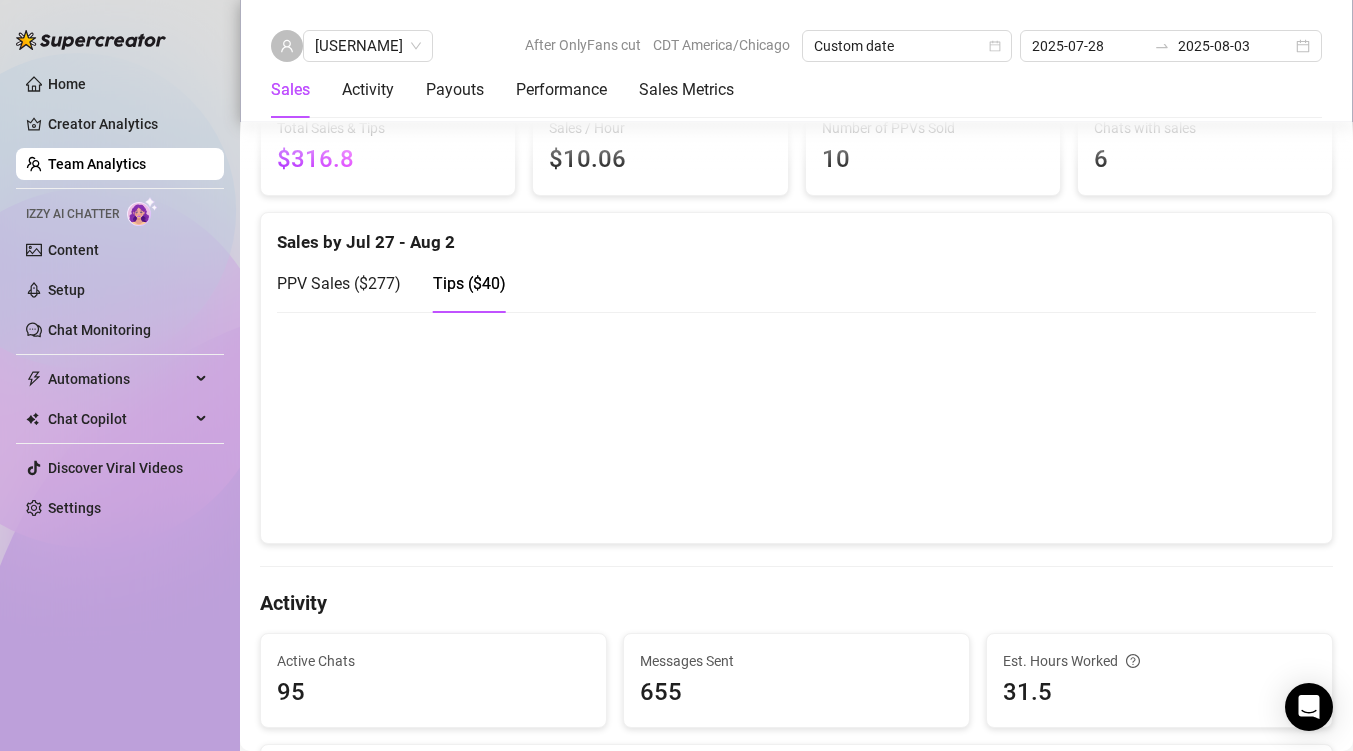 scroll, scrollTop: 337, scrollLeft: 0, axis: vertical 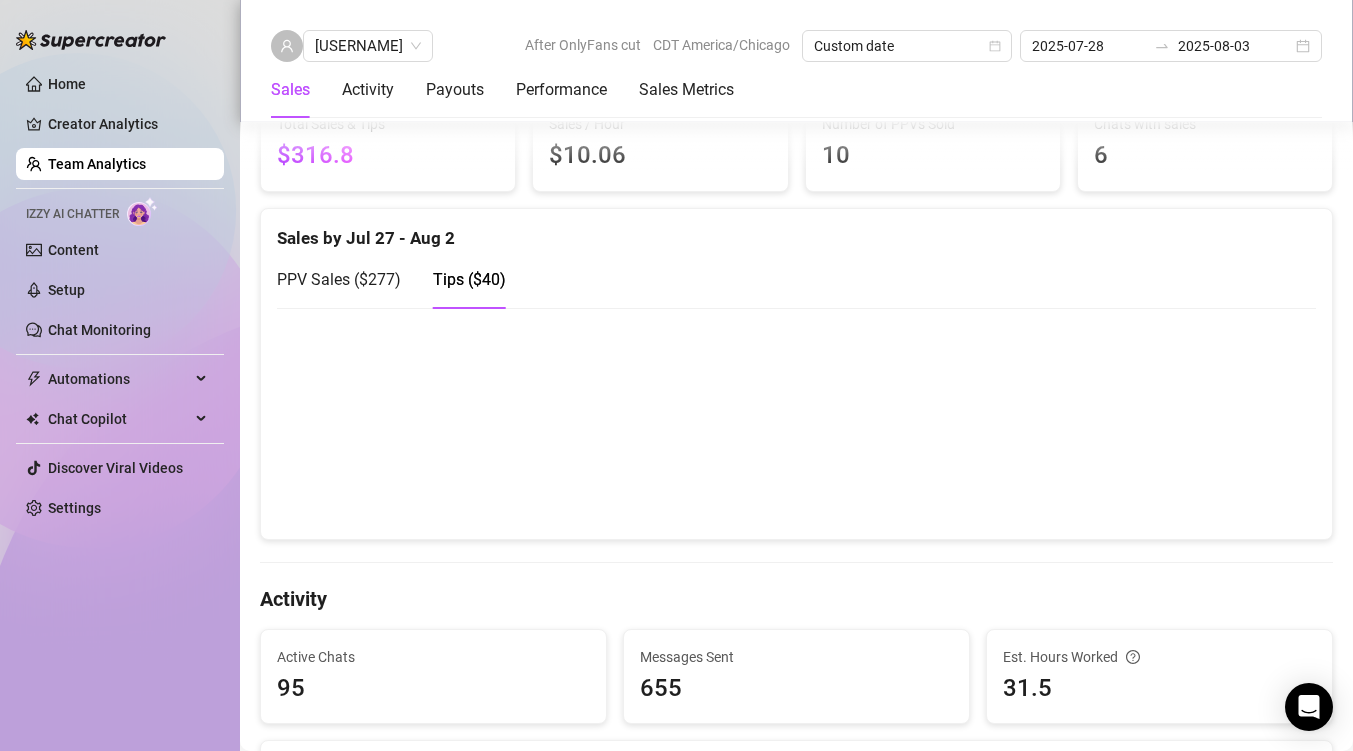 click on "PPV Sales ( $277 )" at bounding box center (339, 279) 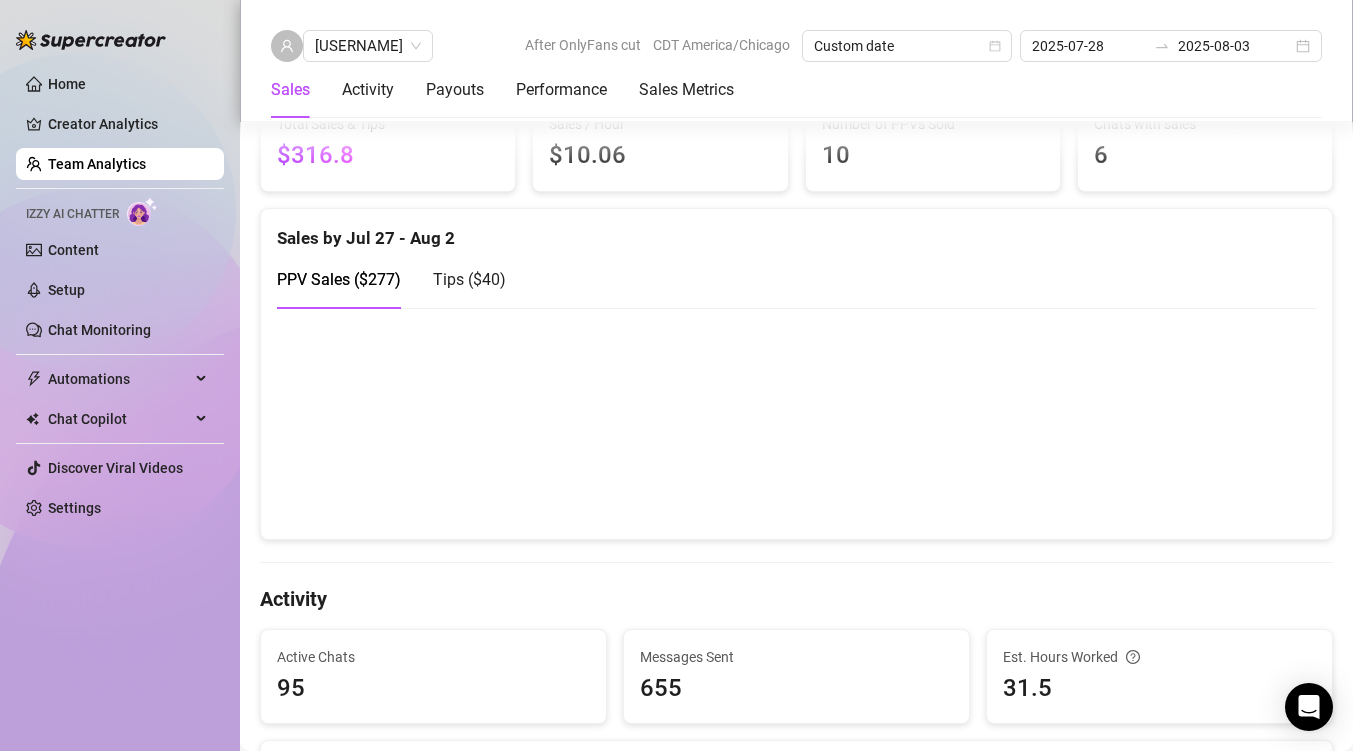 click on "Tips ( $40 )" at bounding box center [469, 279] 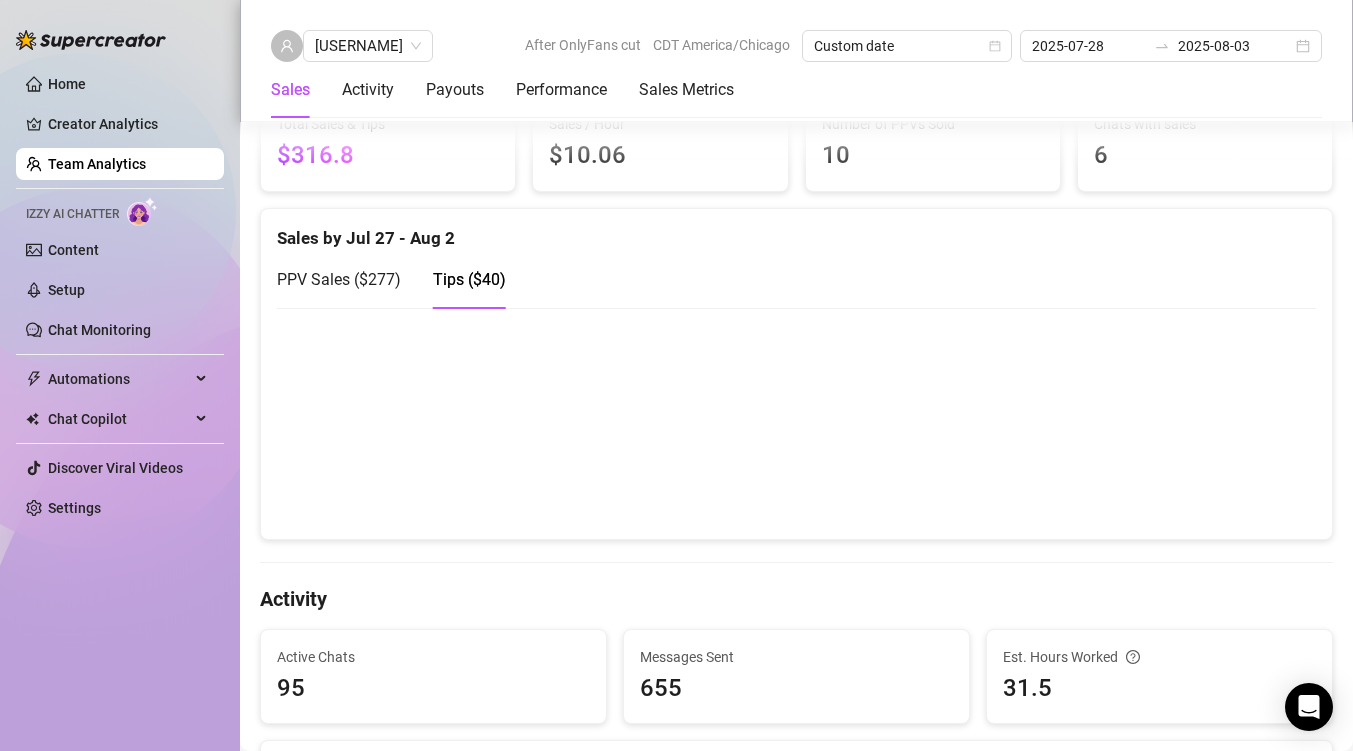 click on "PPV Sales ( $277 )" at bounding box center [339, 279] 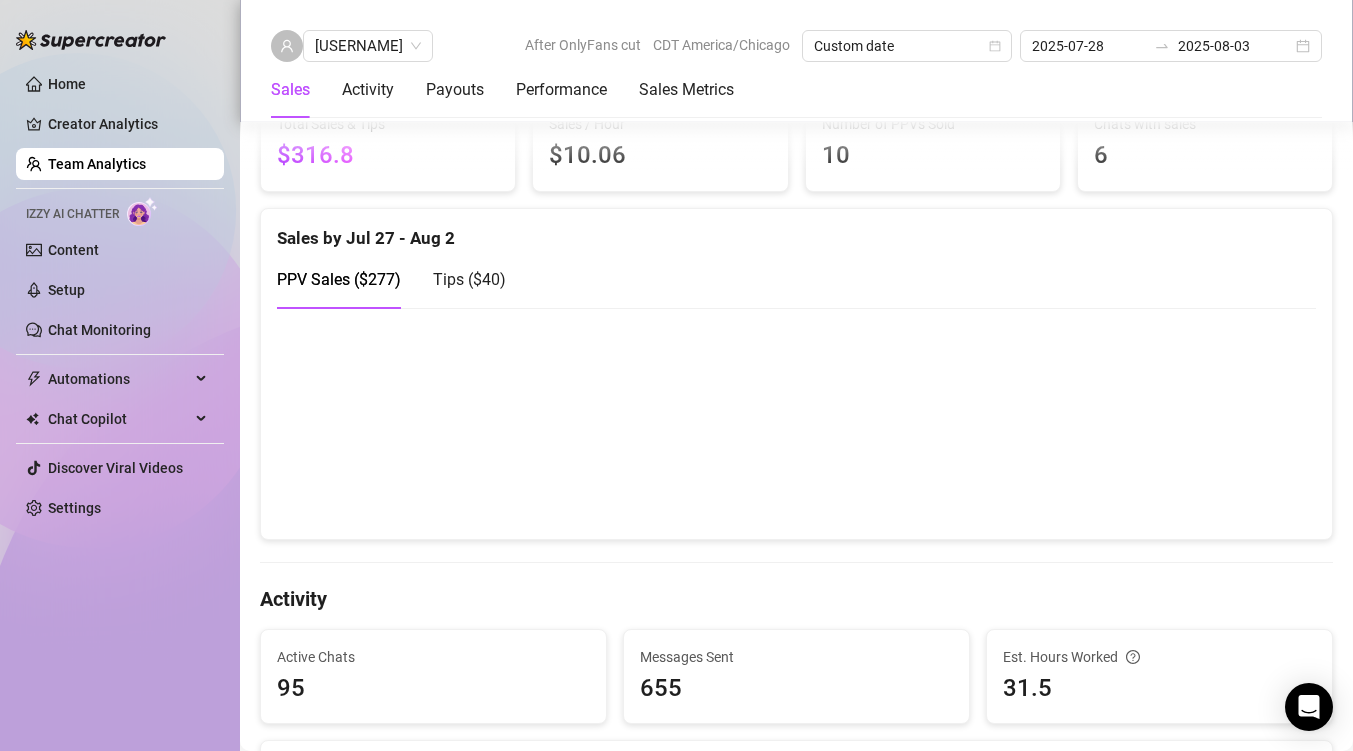 click on "Tips ( $40 )" at bounding box center (469, 279) 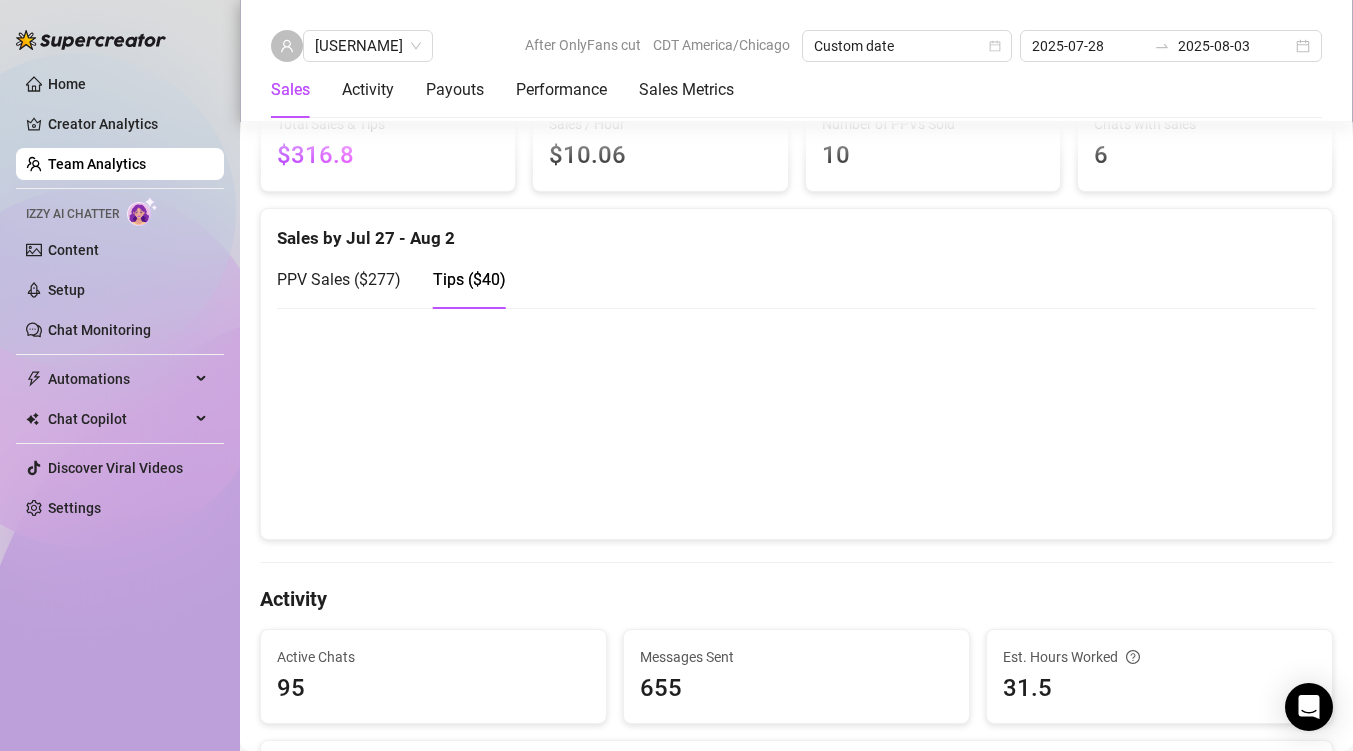 click on "PPV Sales ( $277 )" at bounding box center [339, 279] 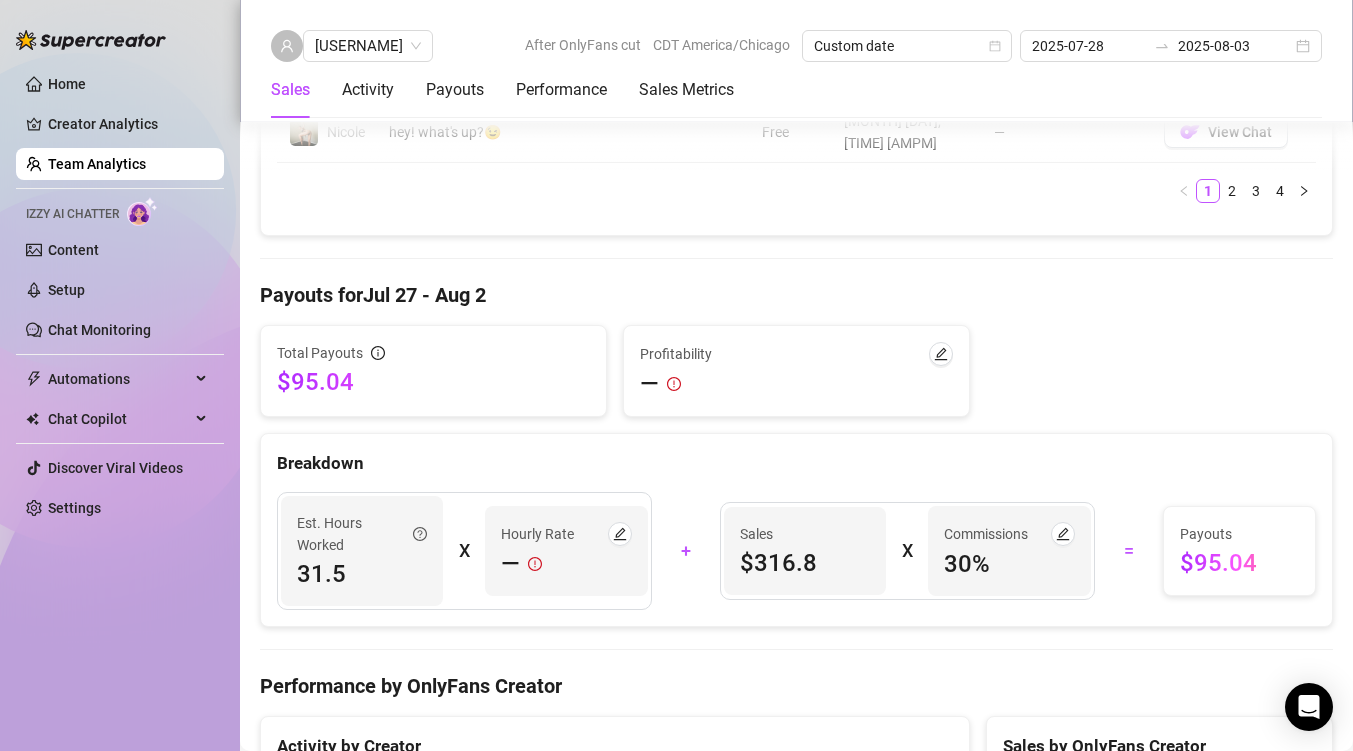 scroll, scrollTop: 2075, scrollLeft: 0, axis: vertical 